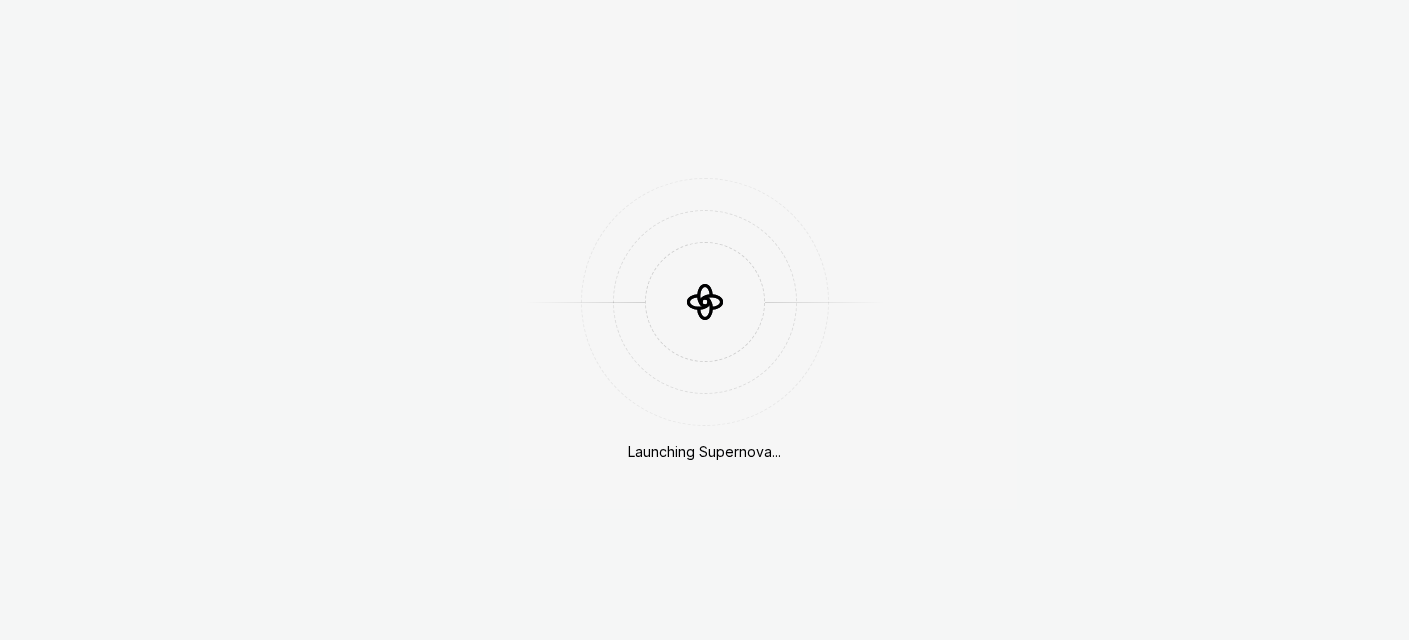 scroll, scrollTop: 0, scrollLeft: 0, axis: both 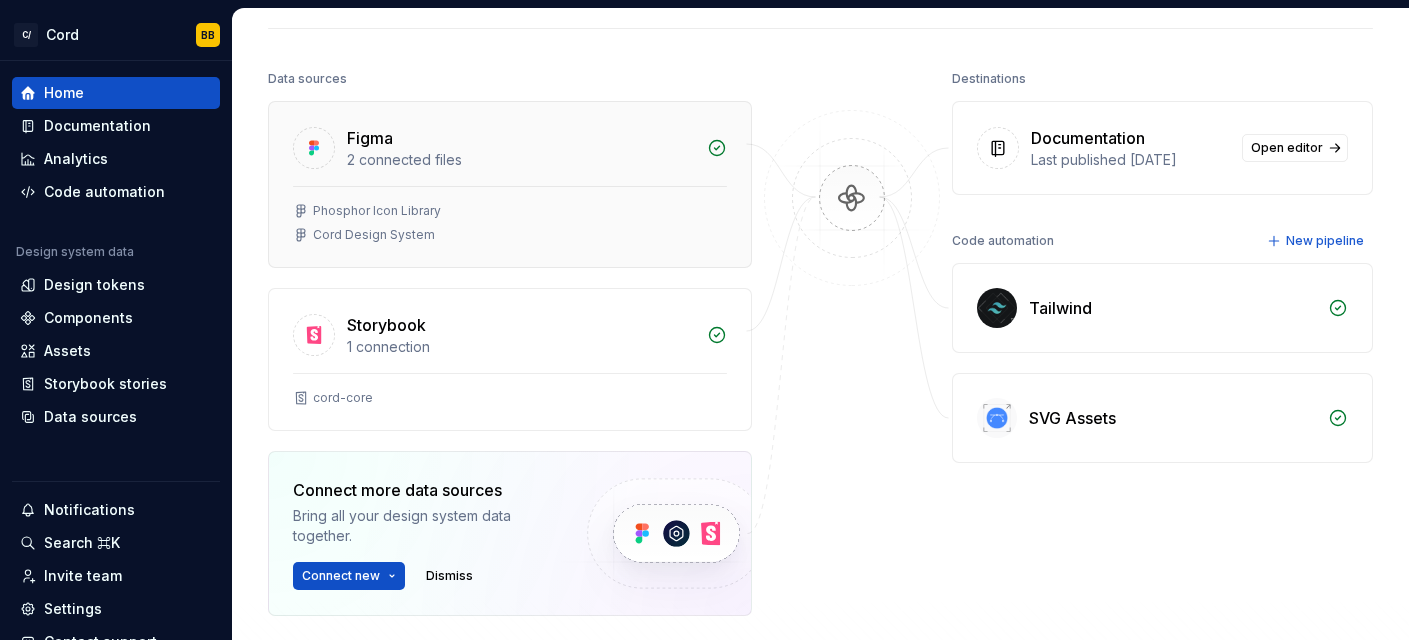 click on "Phosphor Icon Library" at bounding box center (510, 211) 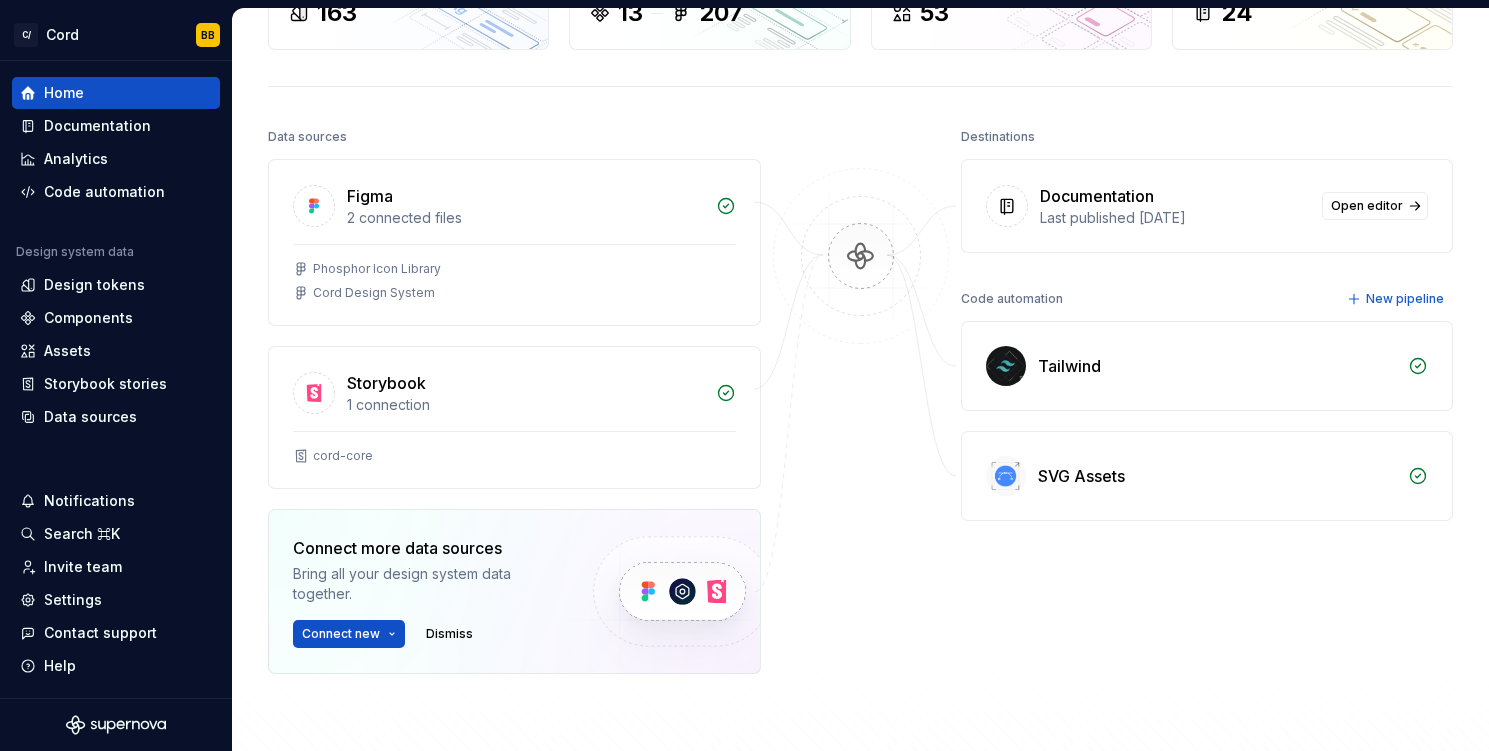 scroll, scrollTop: 162, scrollLeft: 0, axis: vertical 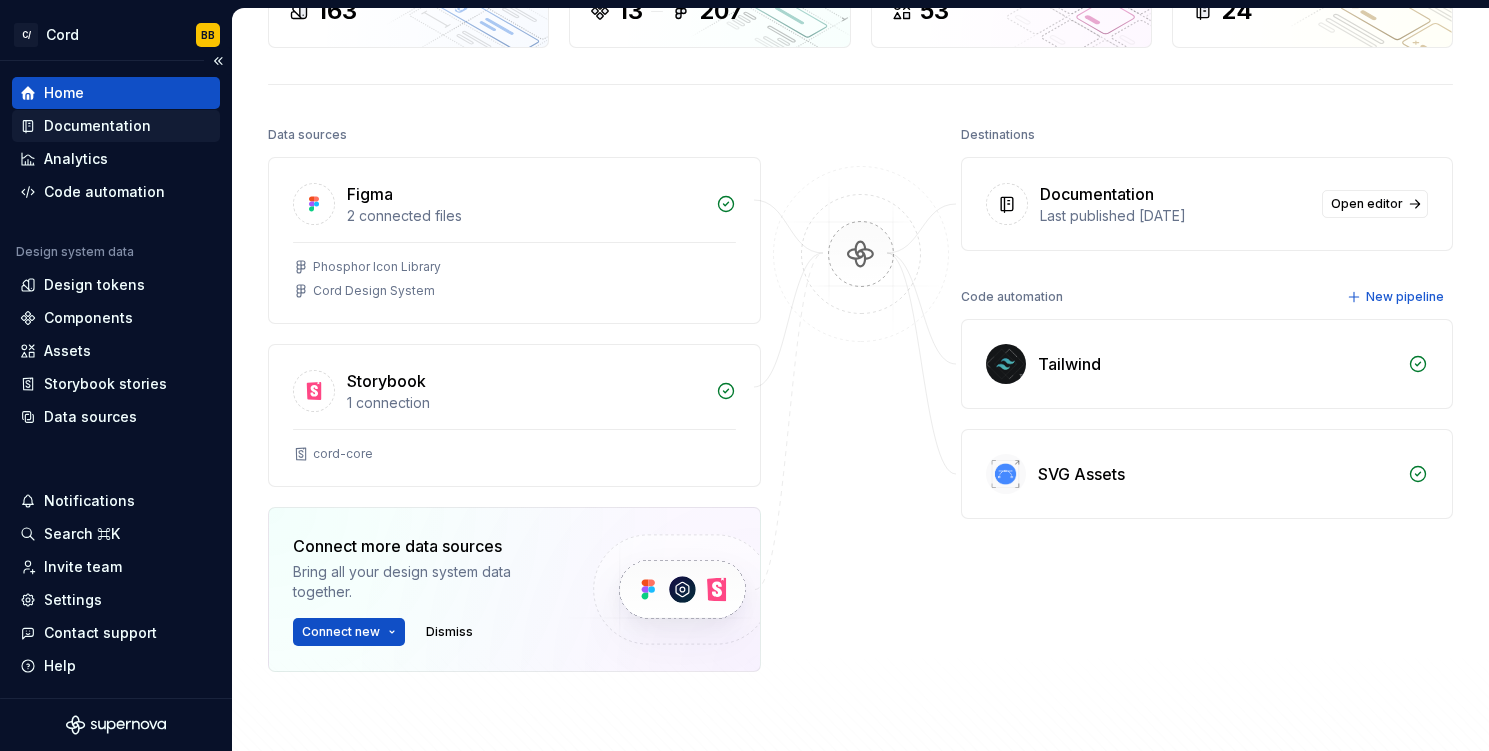 click on "Documentation" at bounding box center (97, 126) 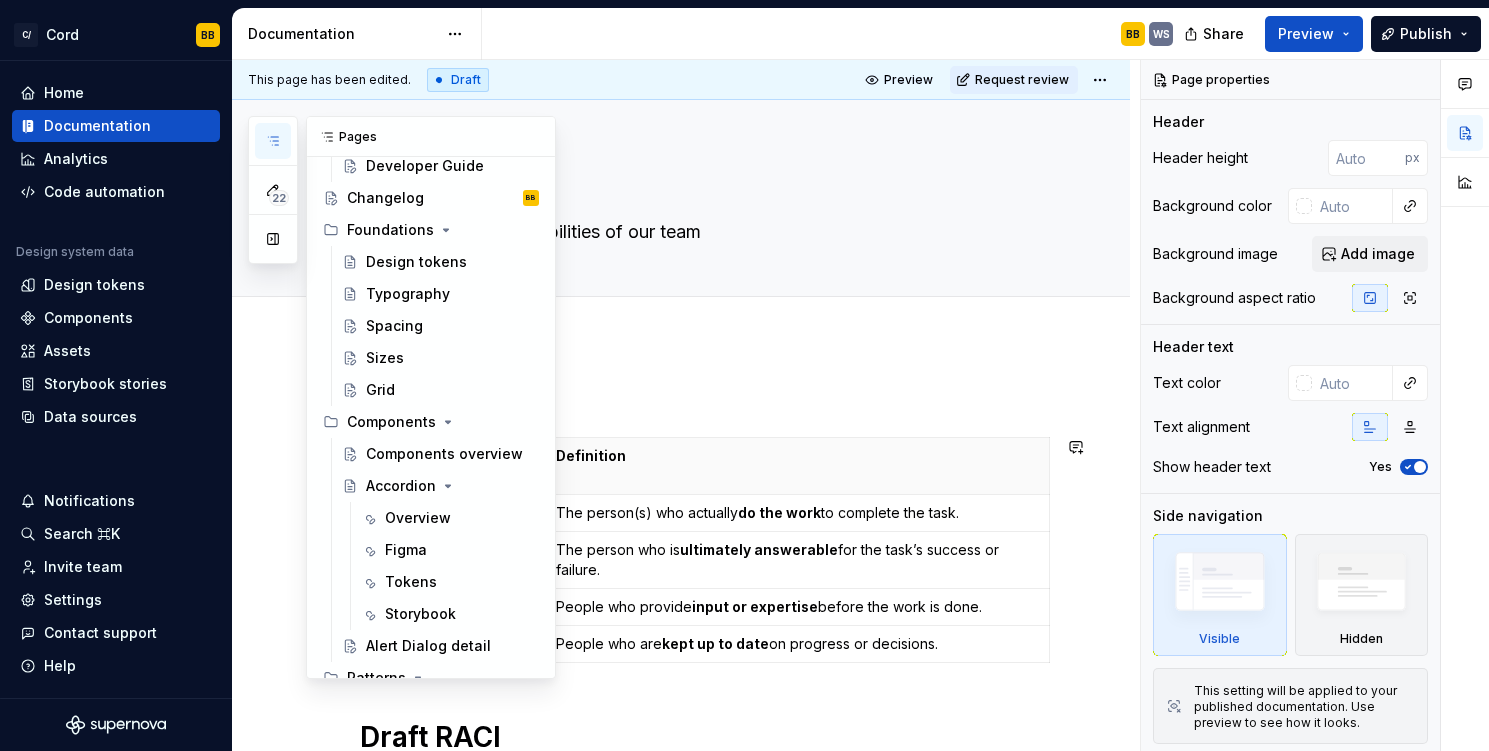 scroll, scrollTop: 308, scrollLeft: 0, axis: vertical 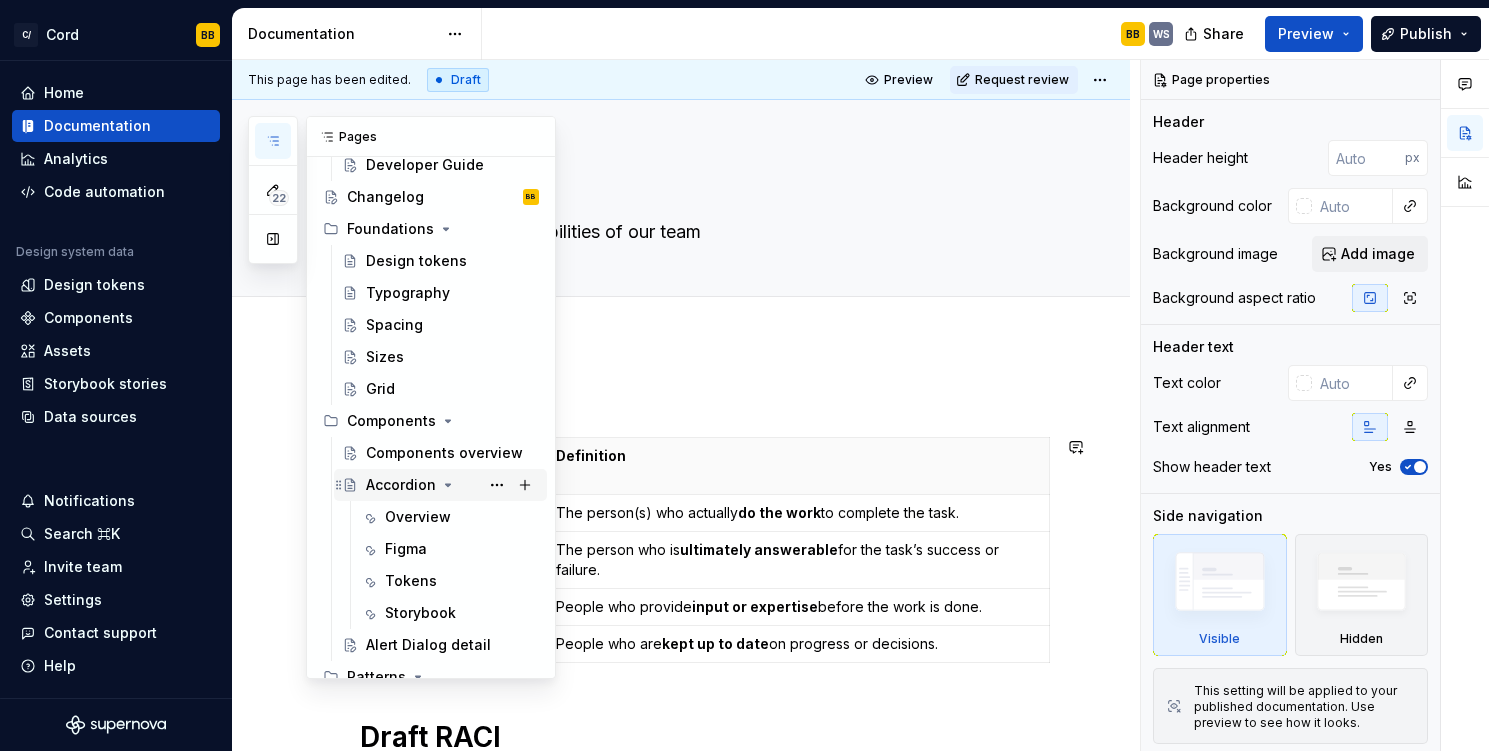 click on "Accordion" at bounding box center [401, 485] 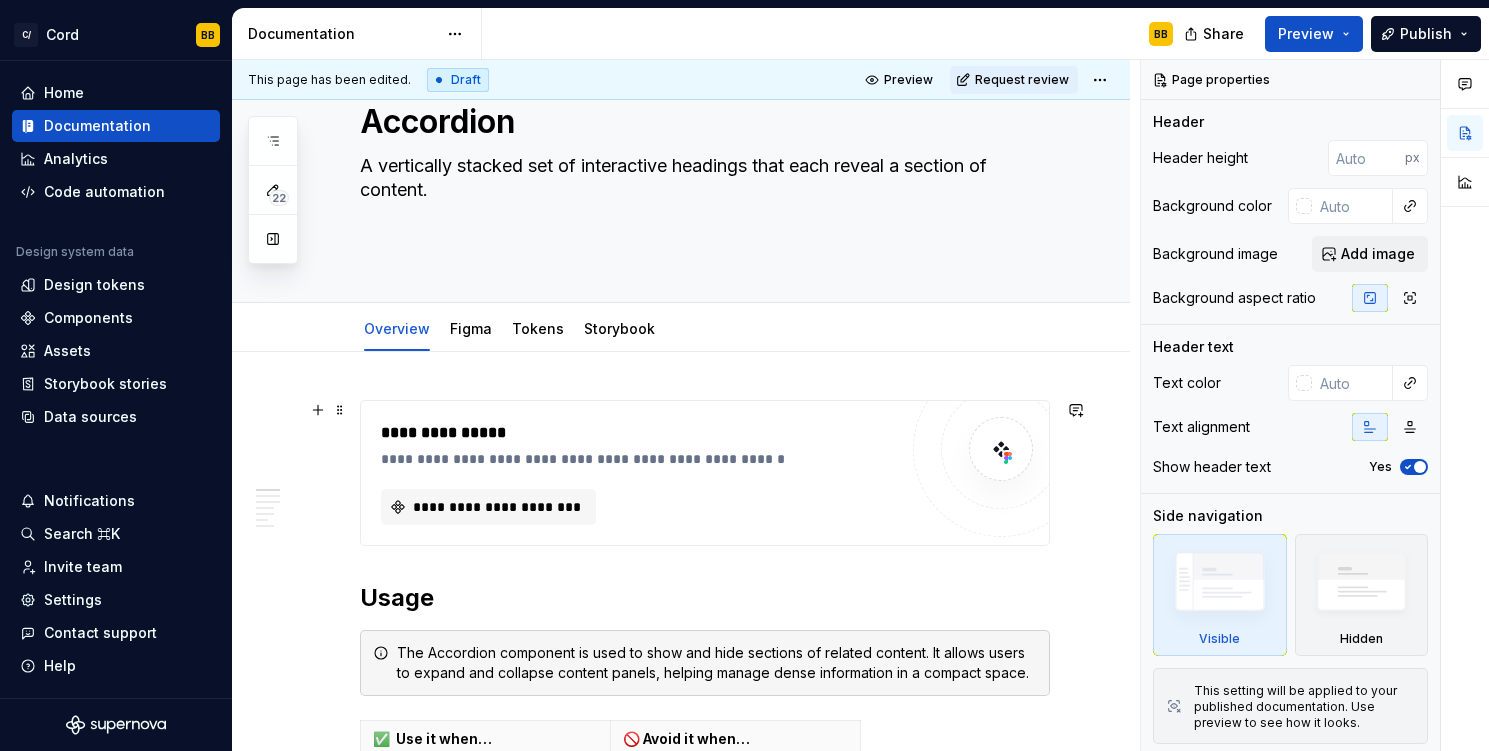 scroll, scrollTop: 0, scrollLeft: 0, axis: both 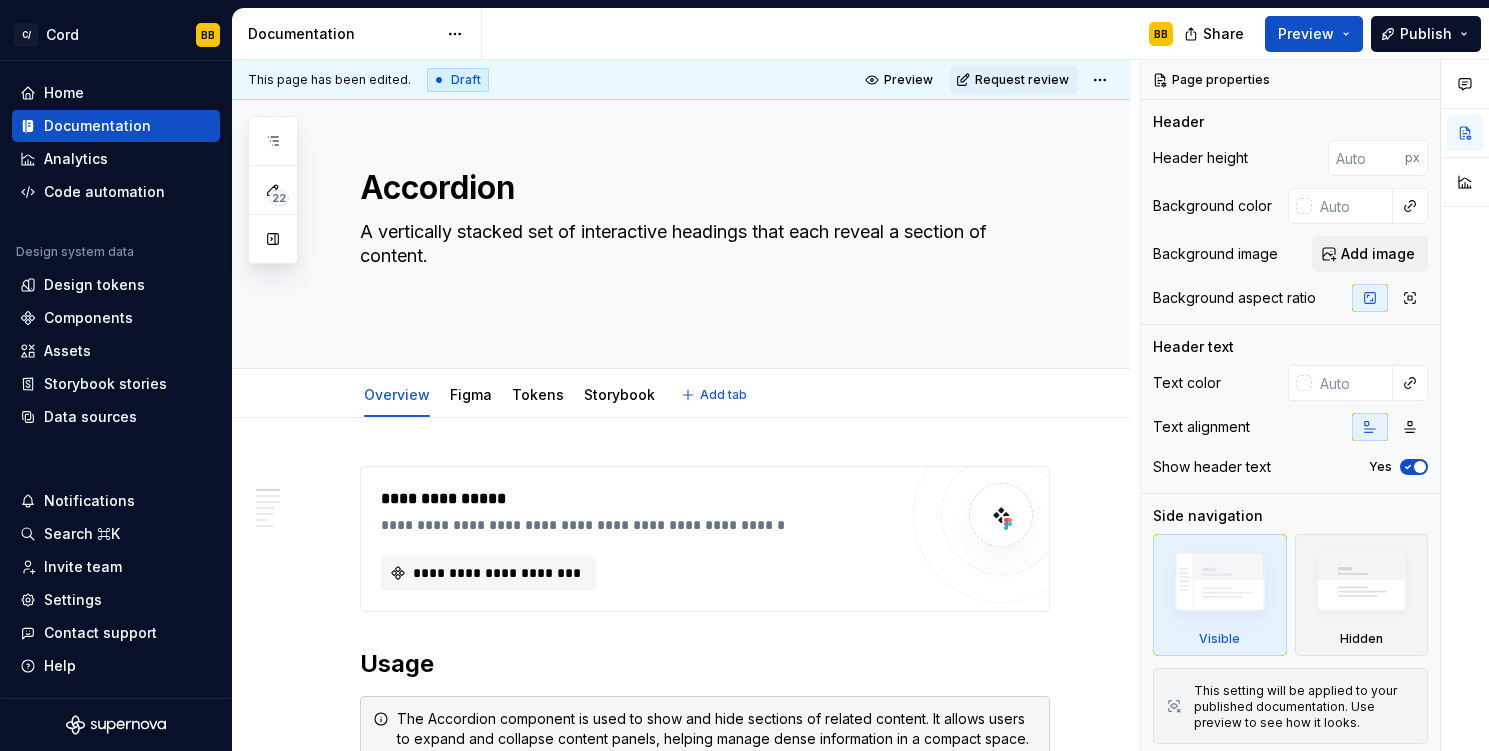type on "*" 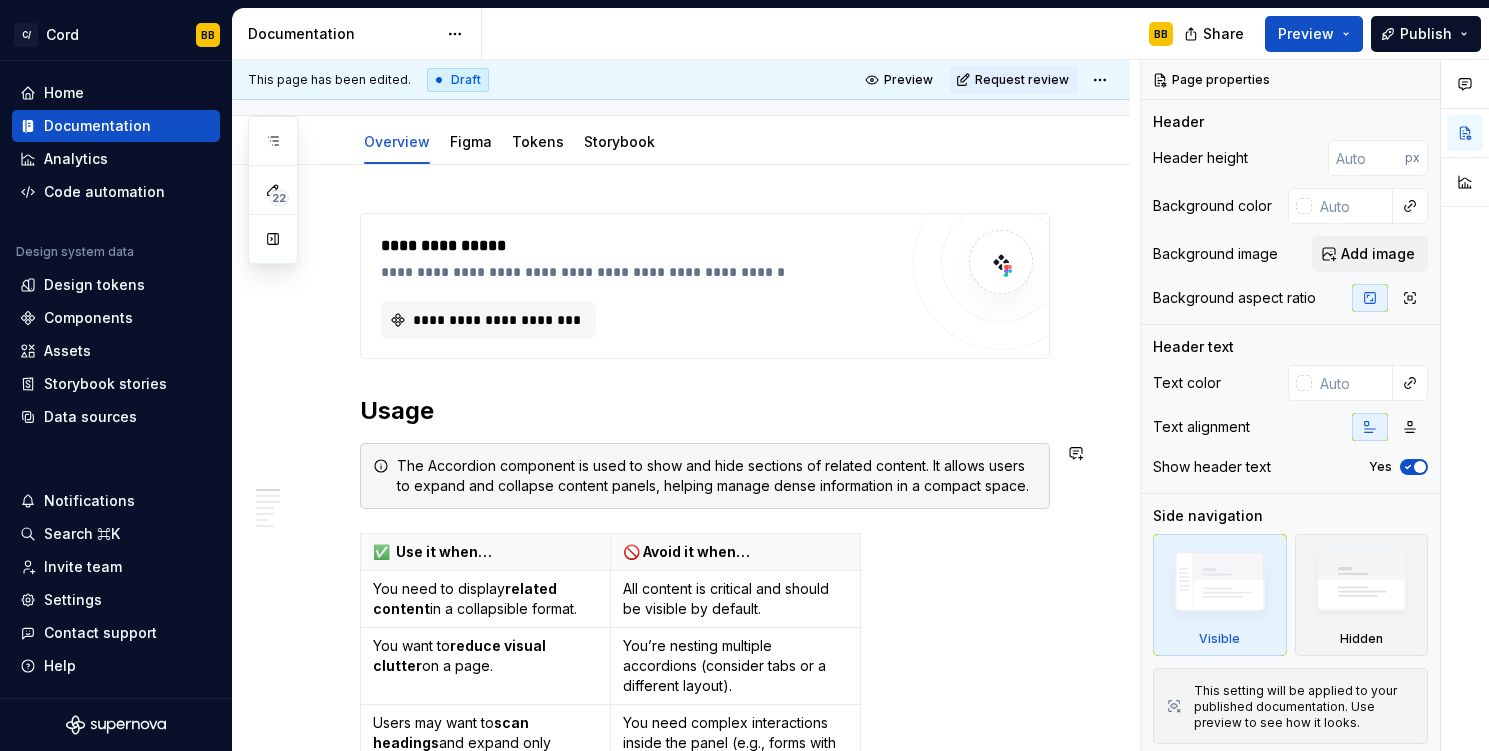 scroll, scrollTop: 259, scrollLeft: 0, axis: vertical 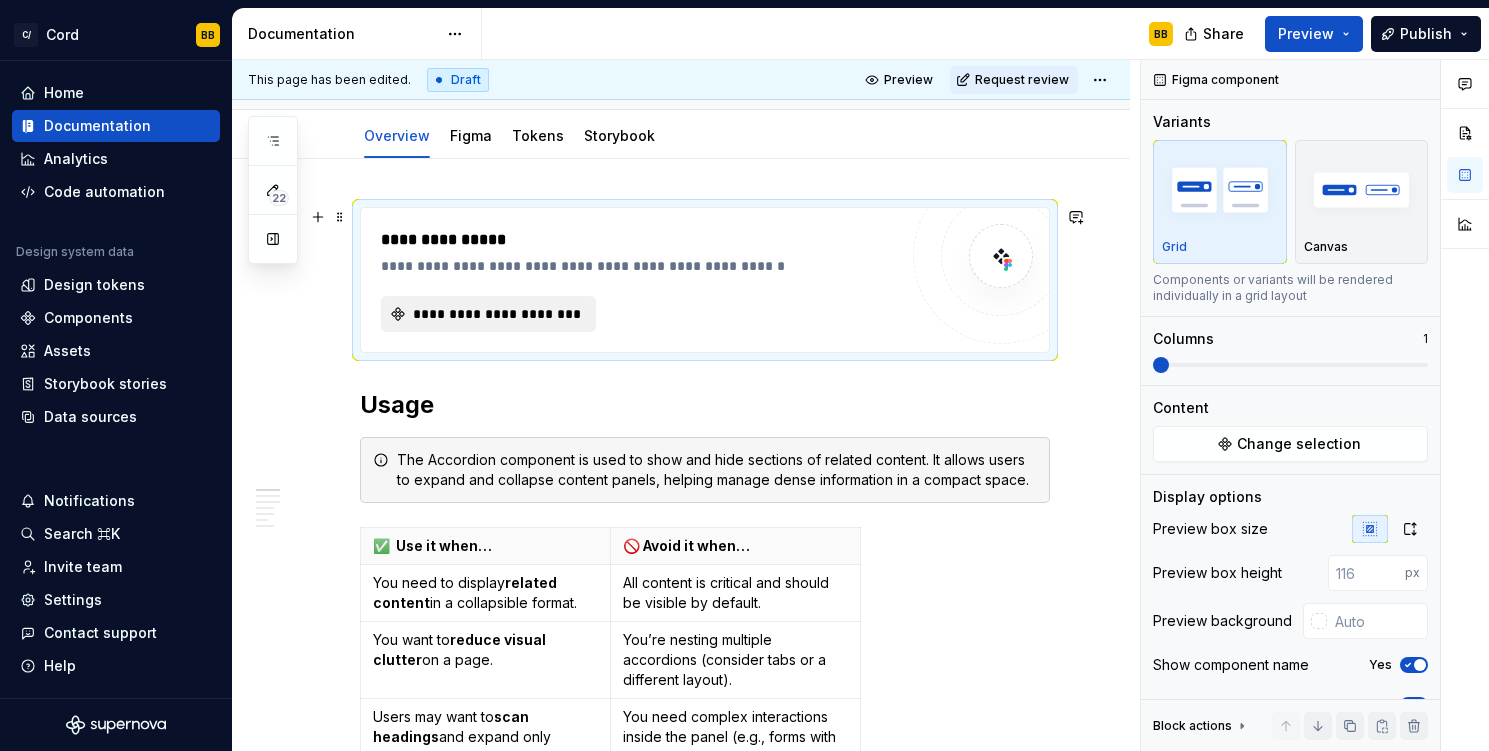 click on "**********" at bounding box center [496, 314] 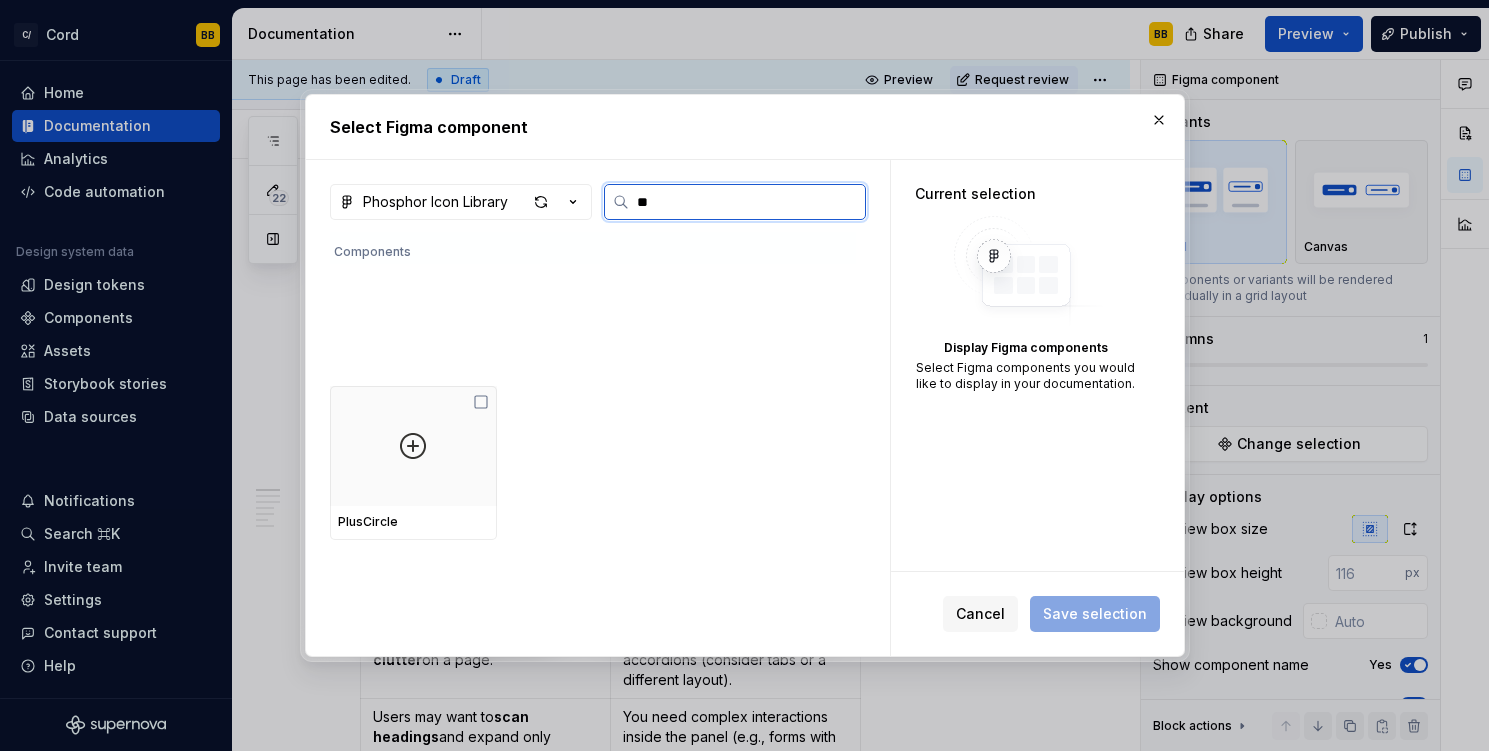 type on "*" 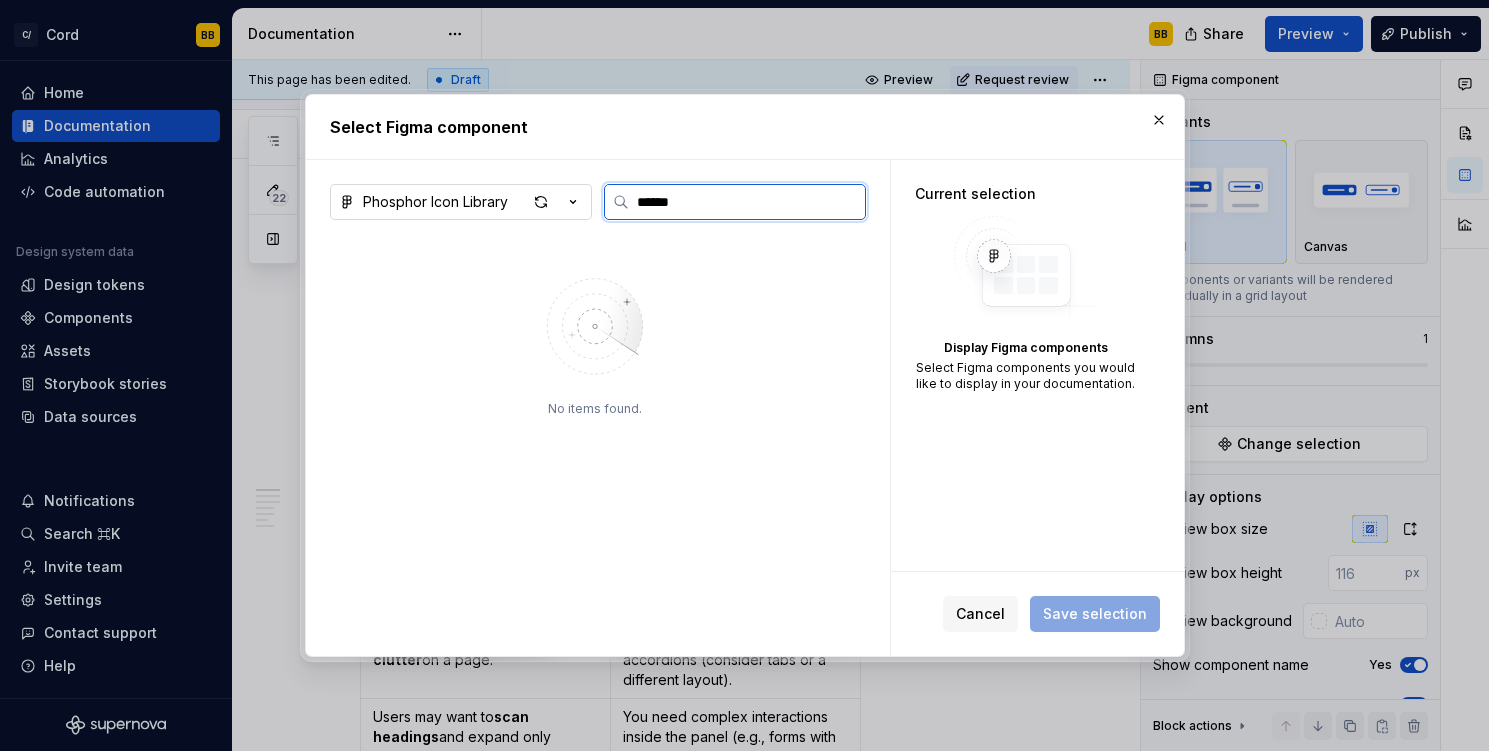 type on "******" 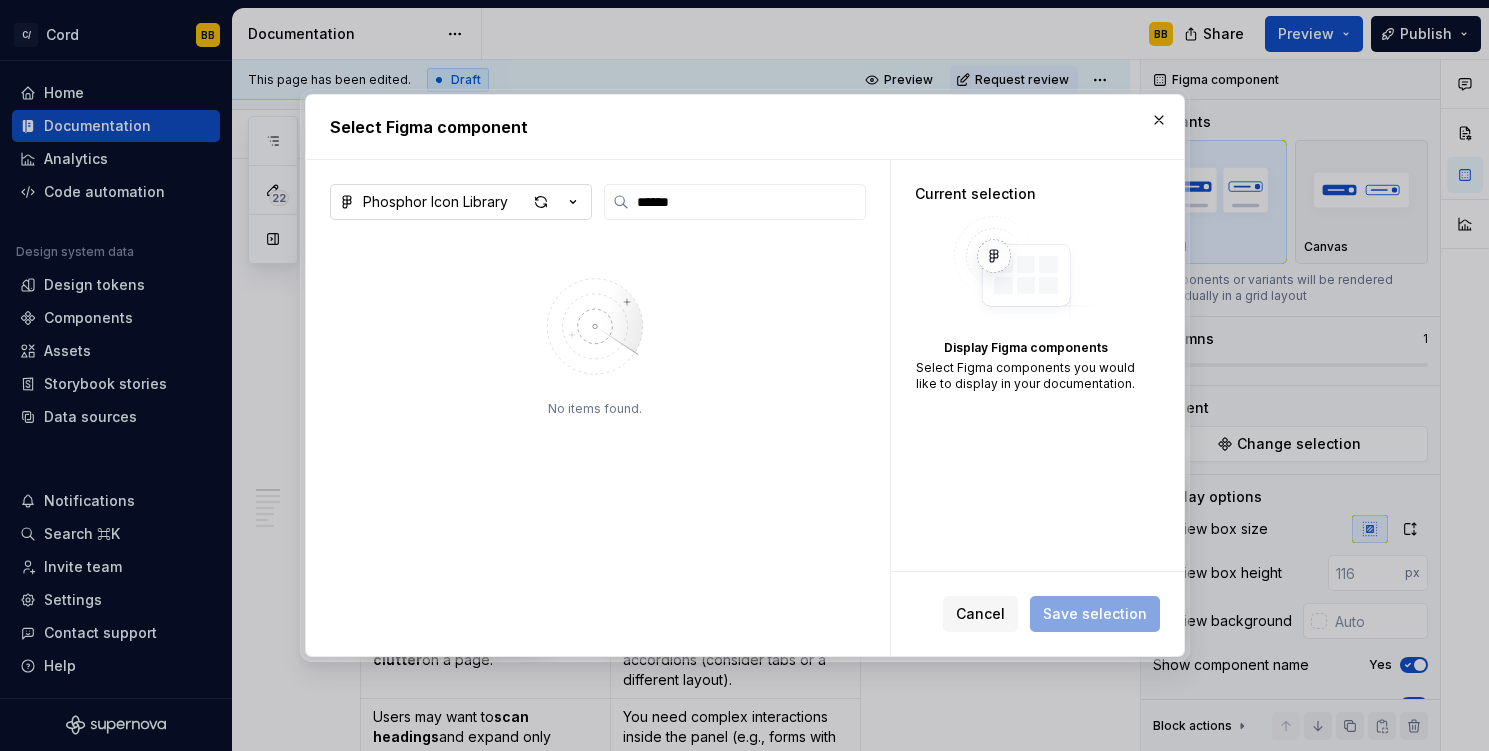 click at bounding box center (555, 202) 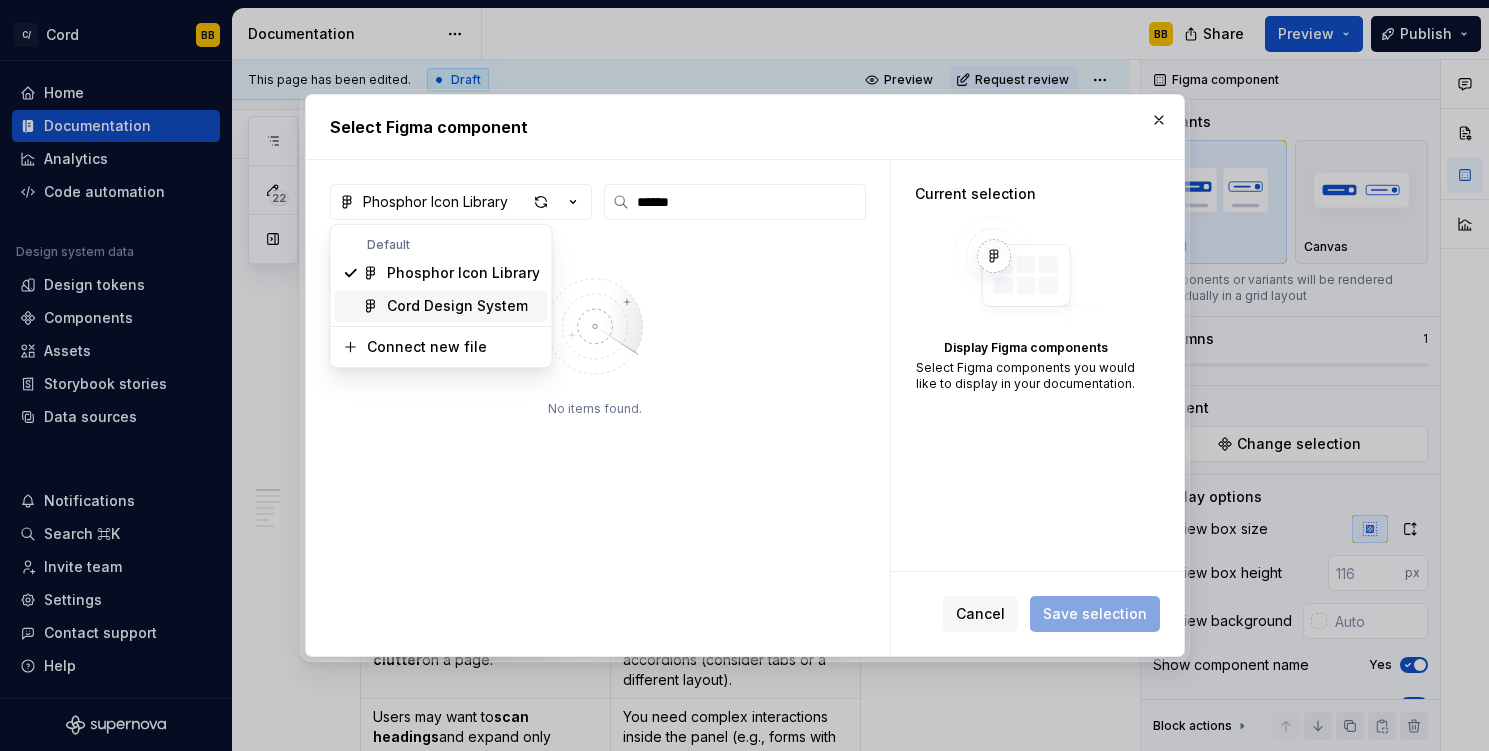click on "Cord Design System" at bounding box center [457, 306] 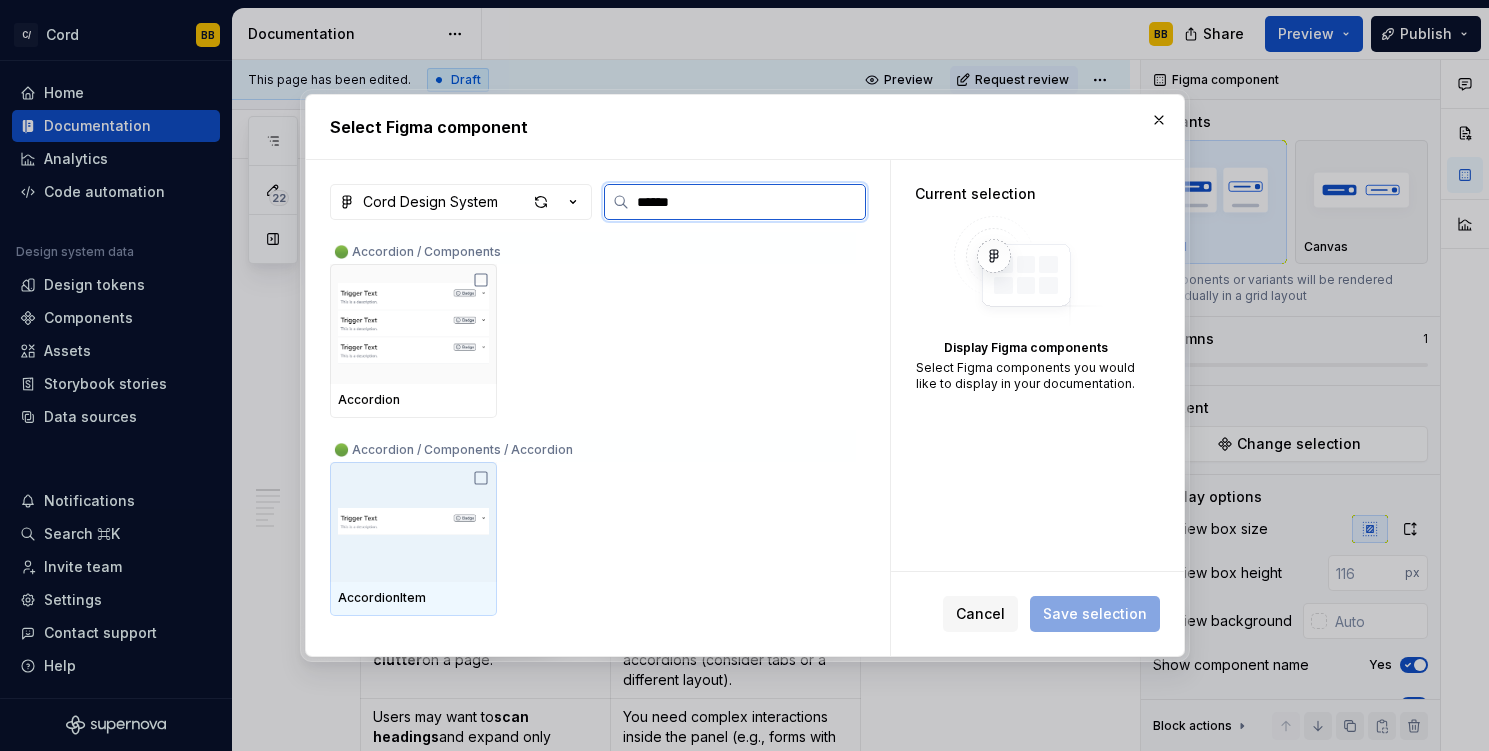 click at bounding box center (413, 522) 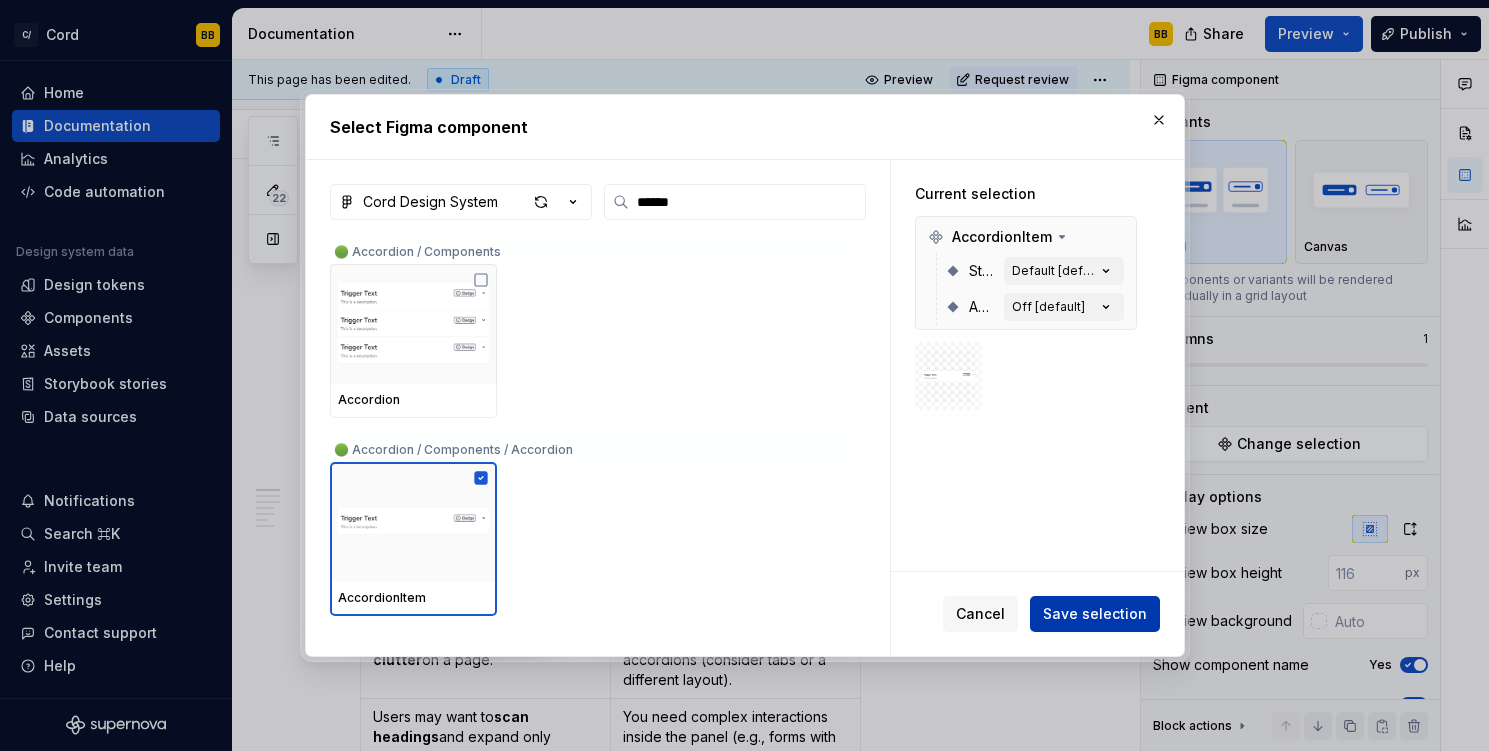 click on "Save selection" at bounding box center [1095, 614] 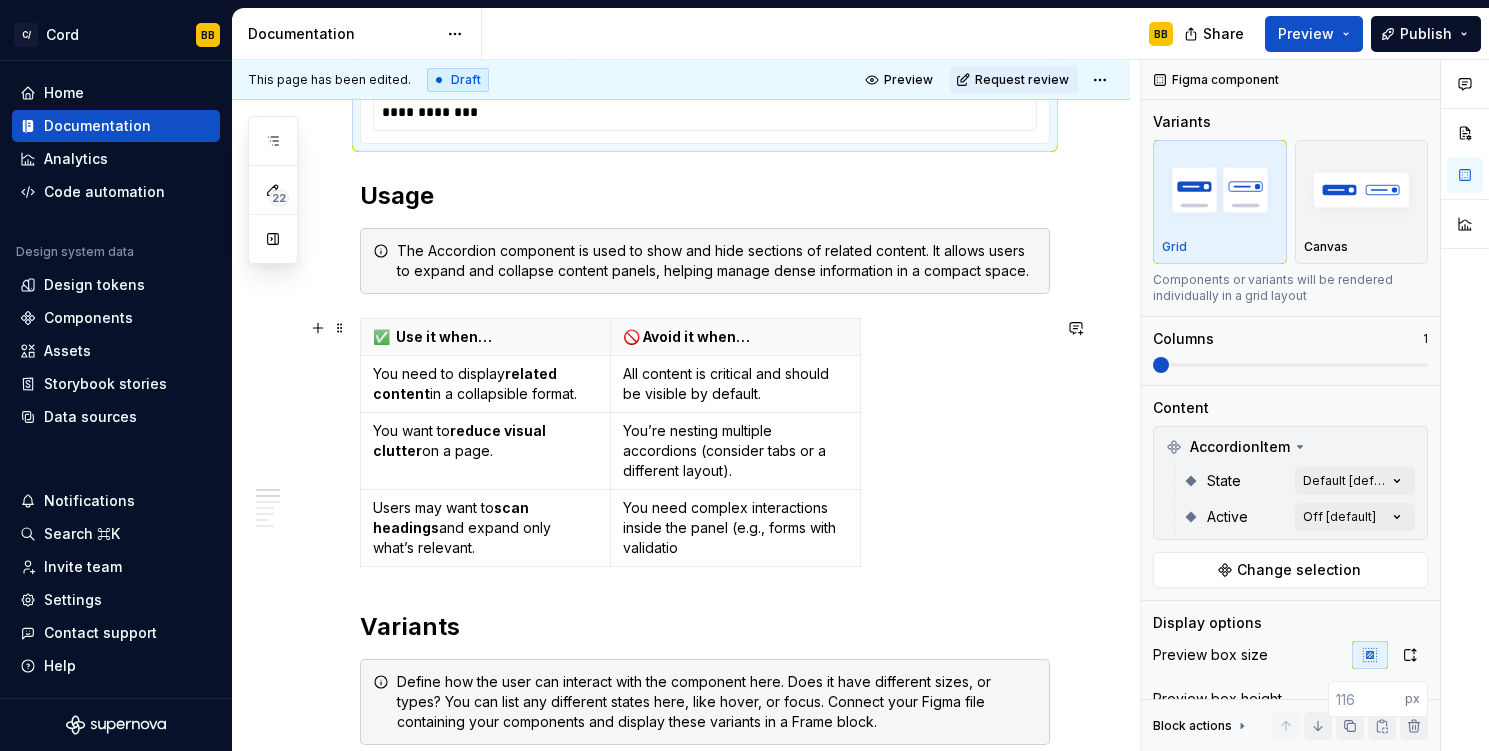 scroll, scrollTop: 514, scrollLeft: 0, axis: vertical 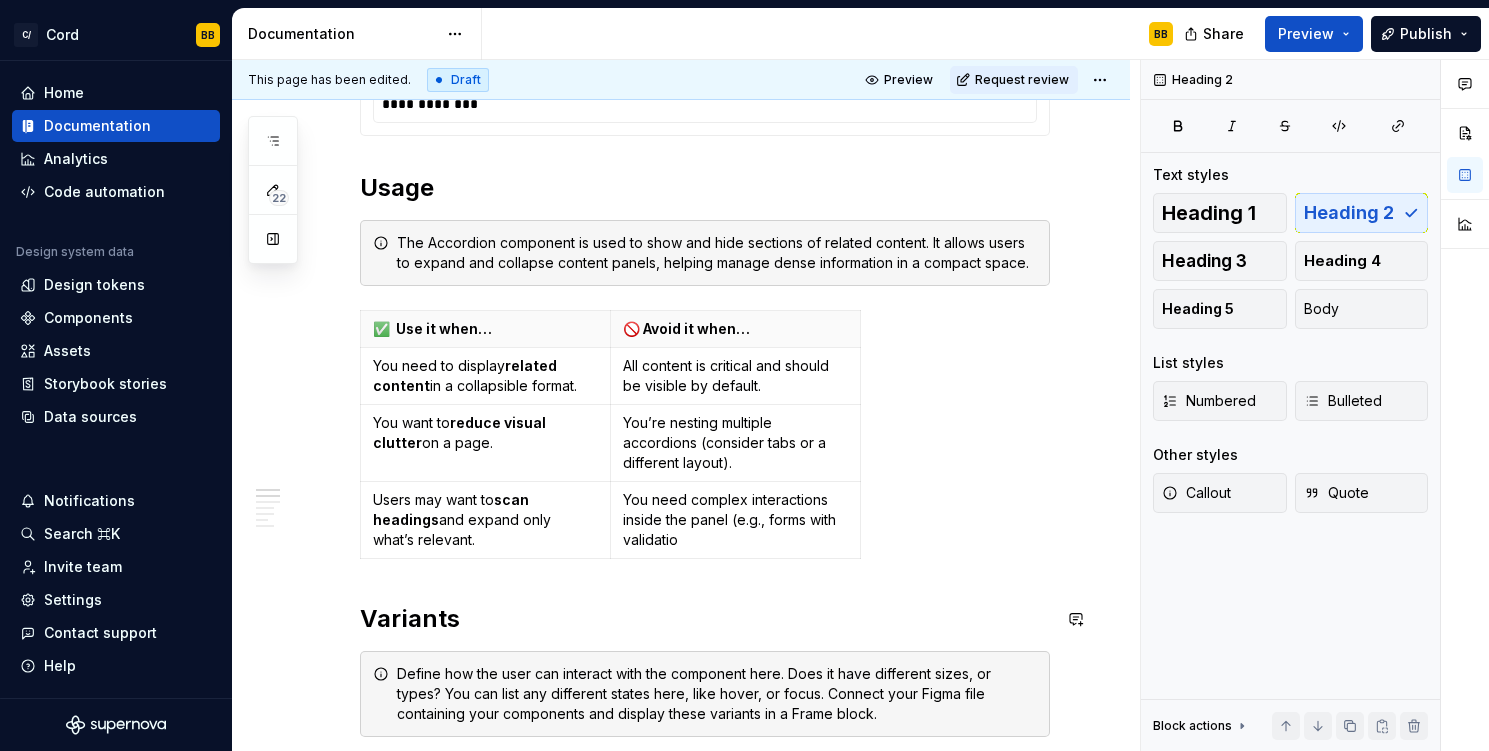 click on "**********" at bounding box center [705, 1313] 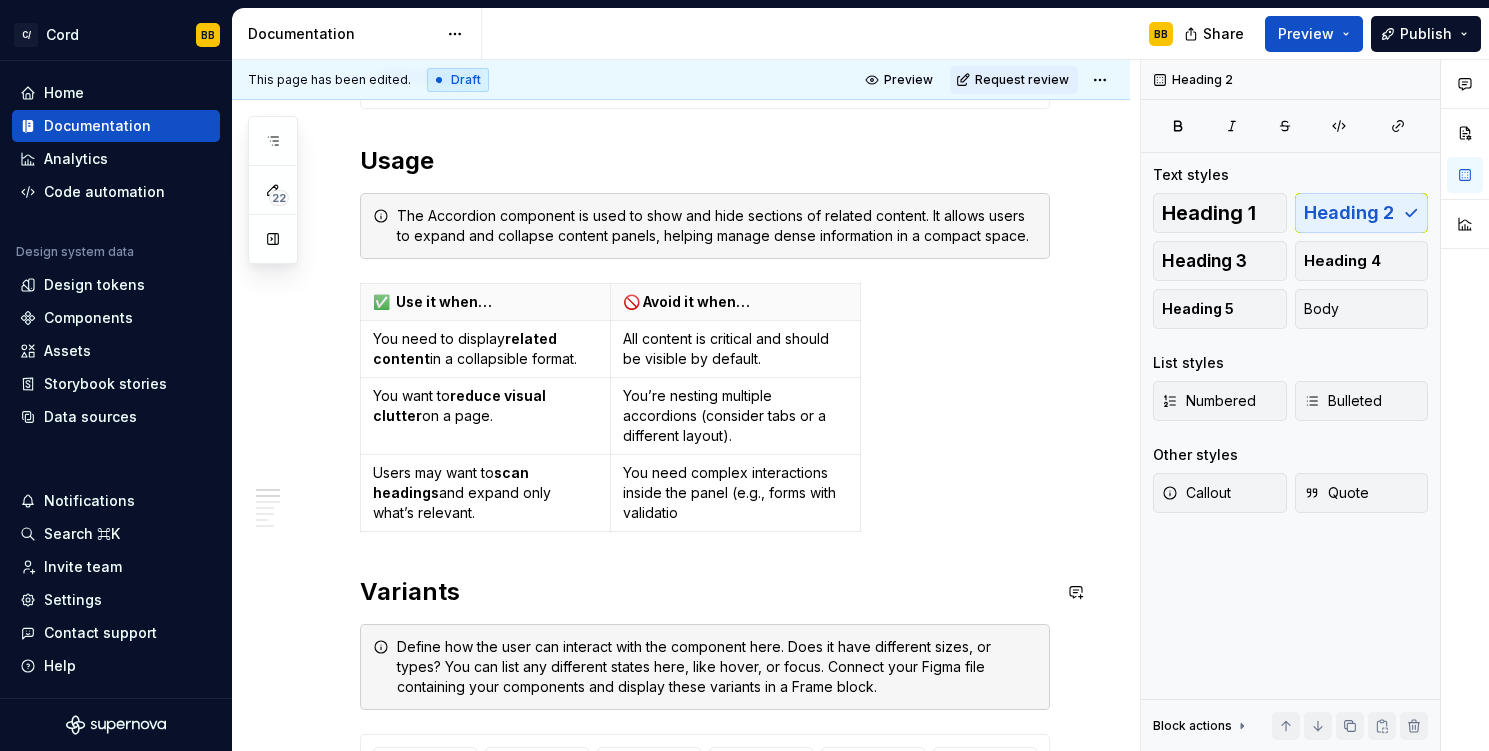 type on "*" 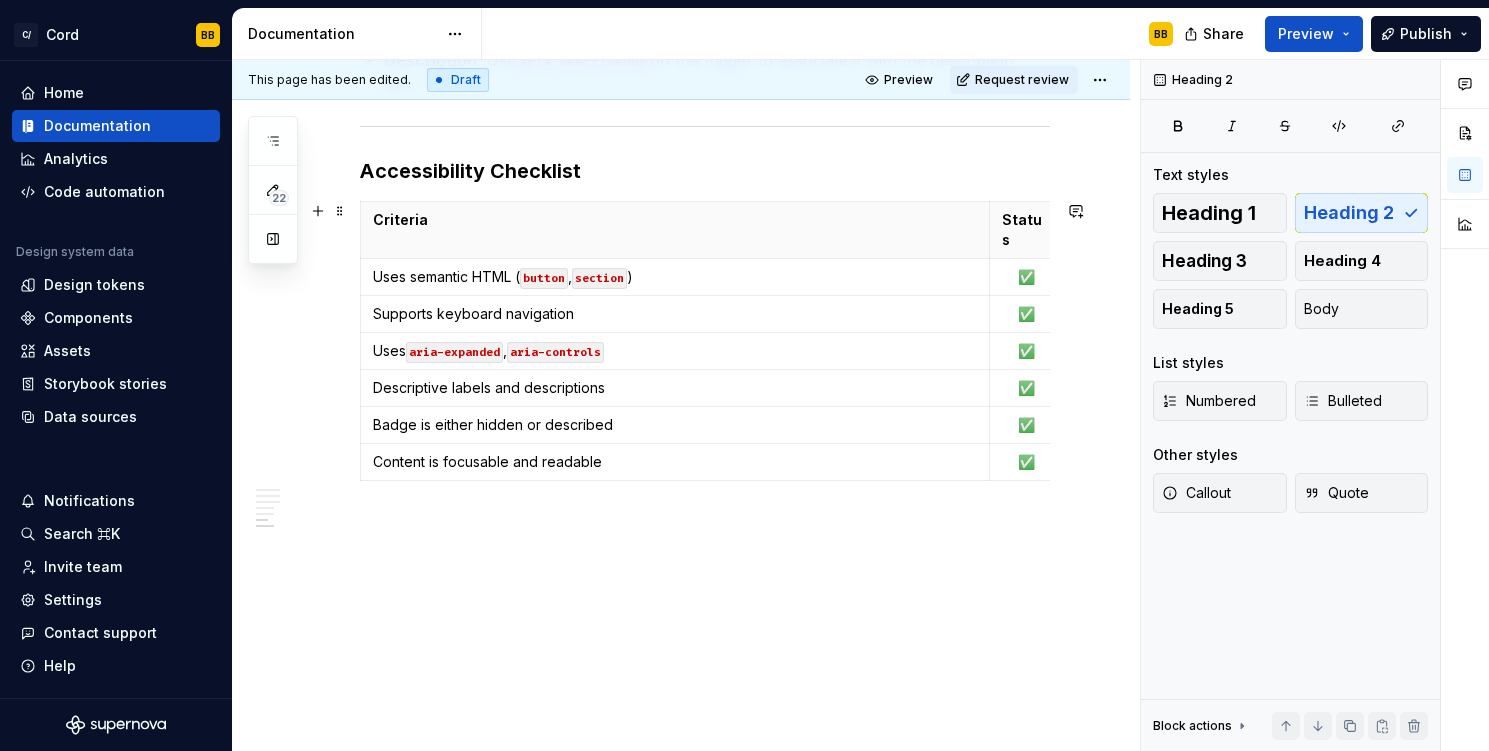 scroll, scrollTop: 2682, scrollLeft: 0, axis: vertical 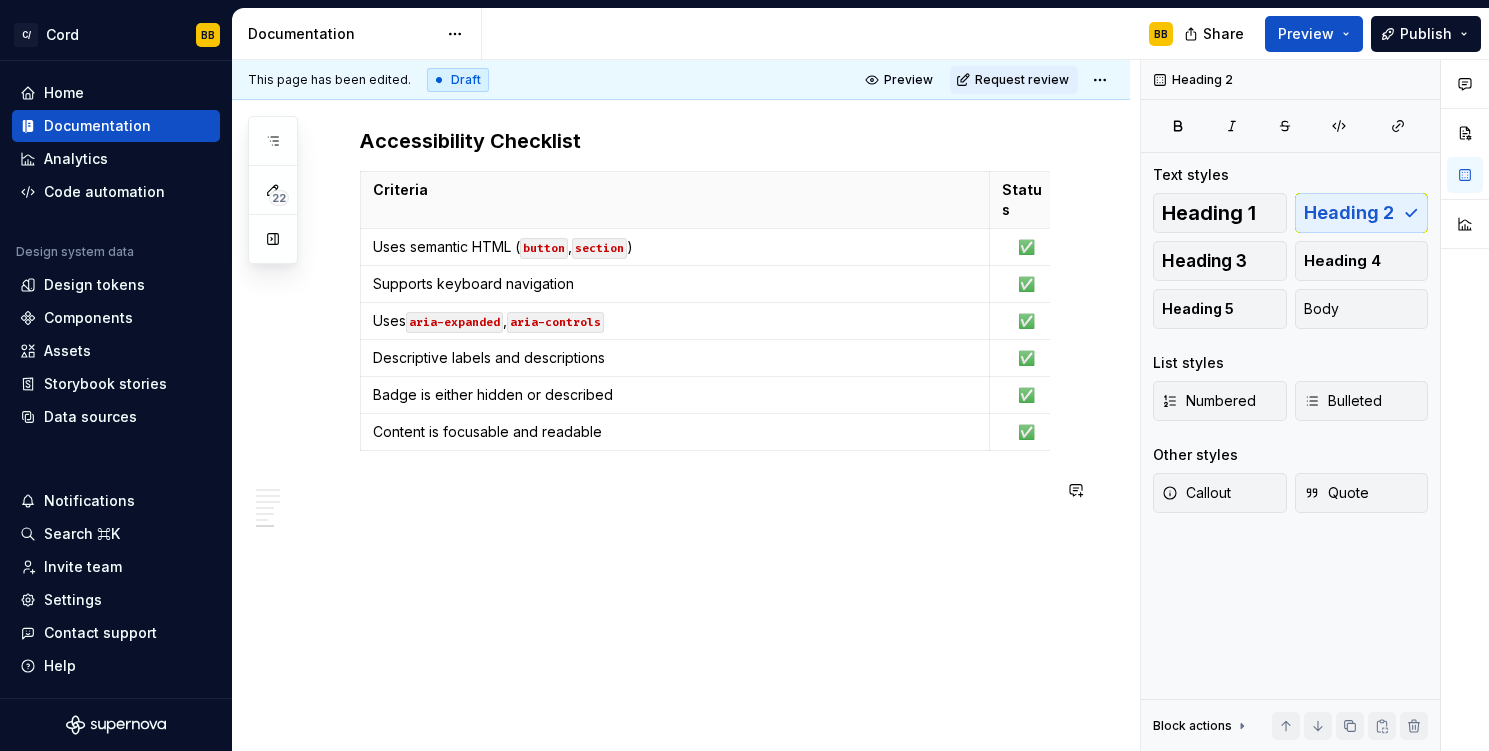 click on "**********" at bounding box center (705, -843) 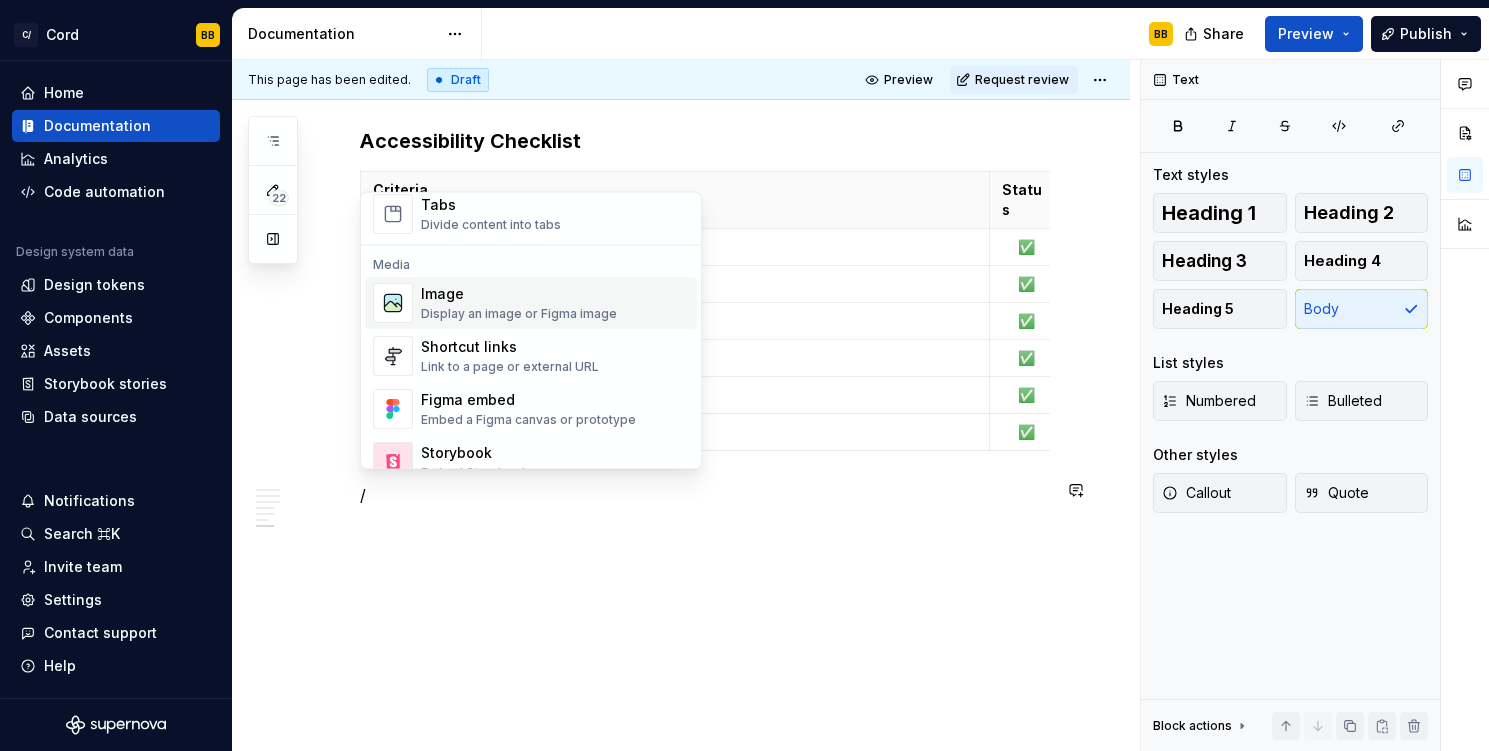 scroll, scrollTop: 814, scrollLeft: 0, axis: vertical 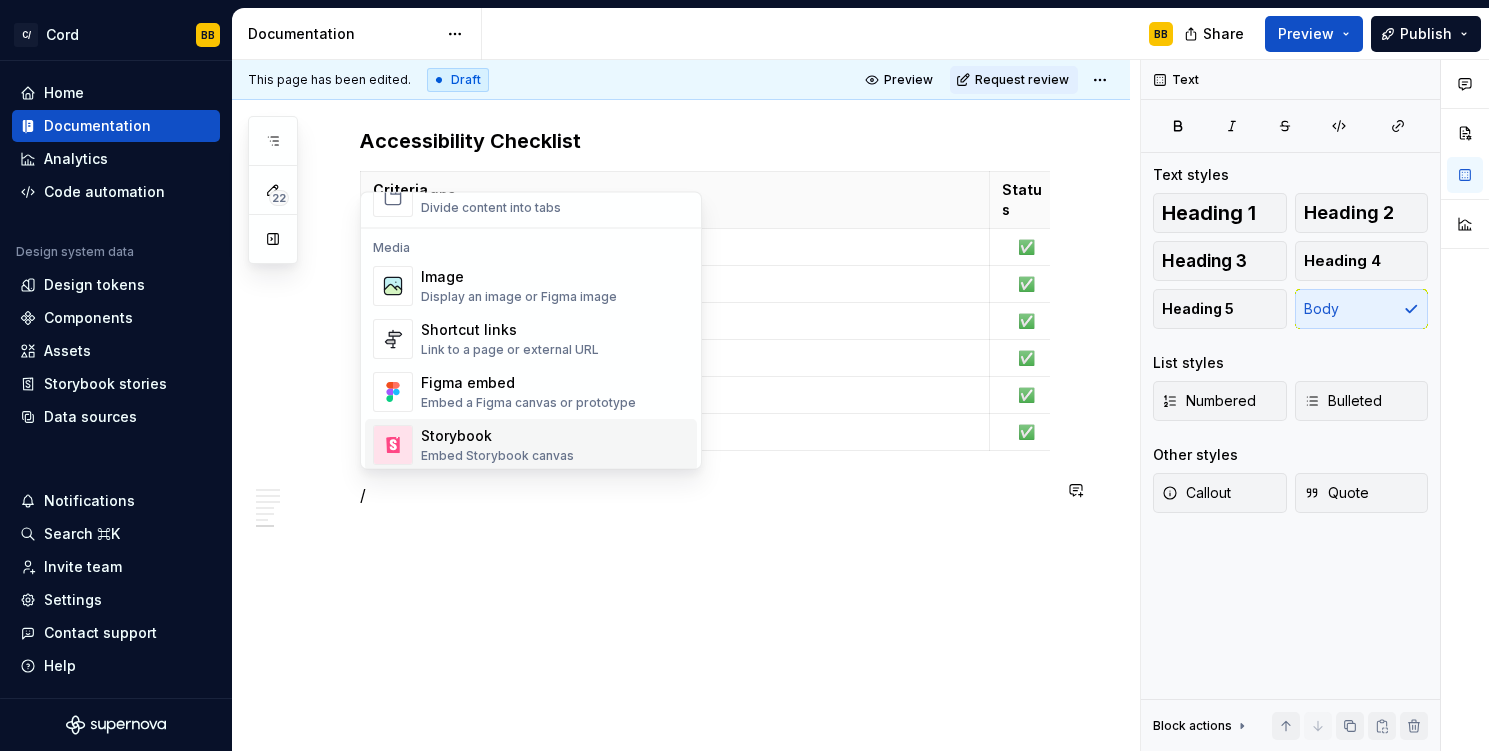 click on "**********" at bounding box center (705, -843) 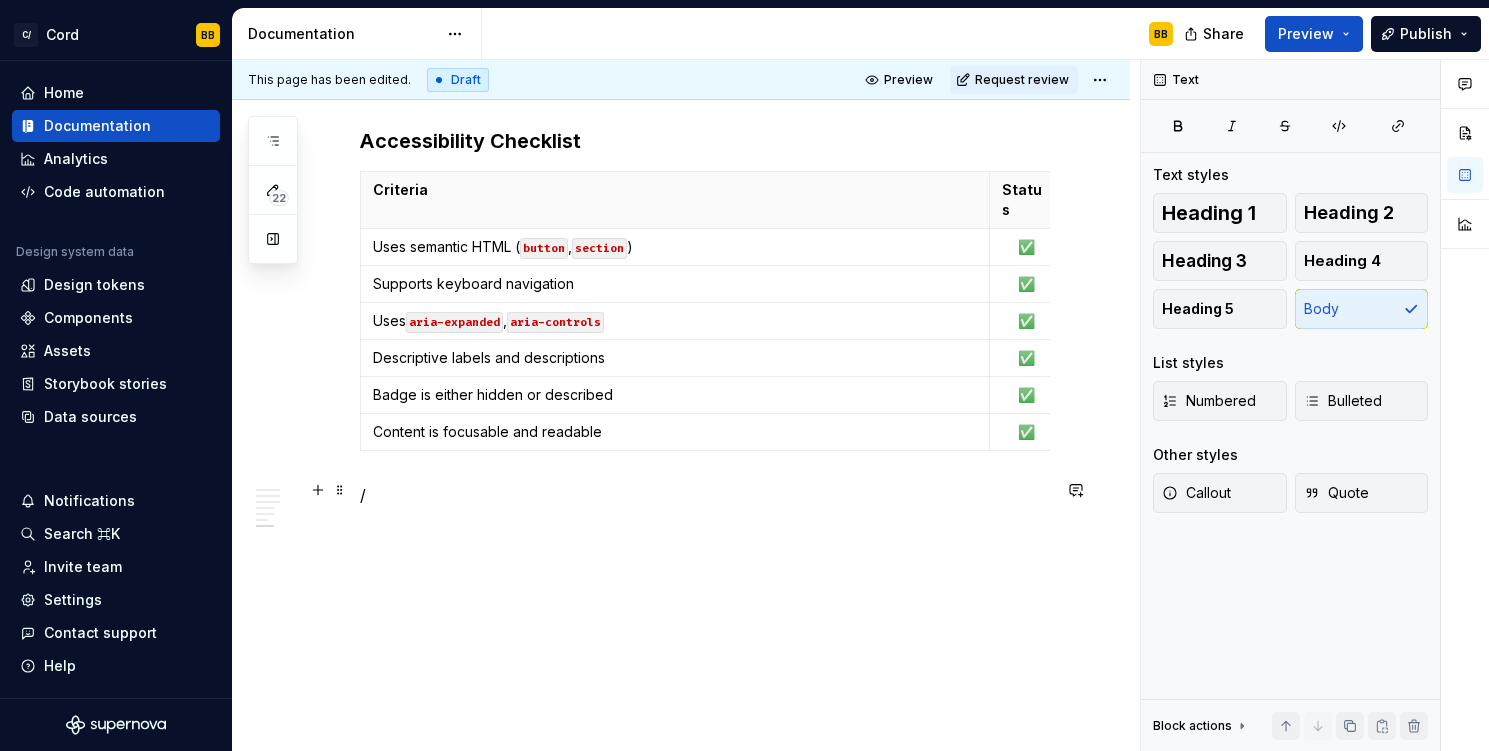 click on "/" at bounding box center (705, 495) 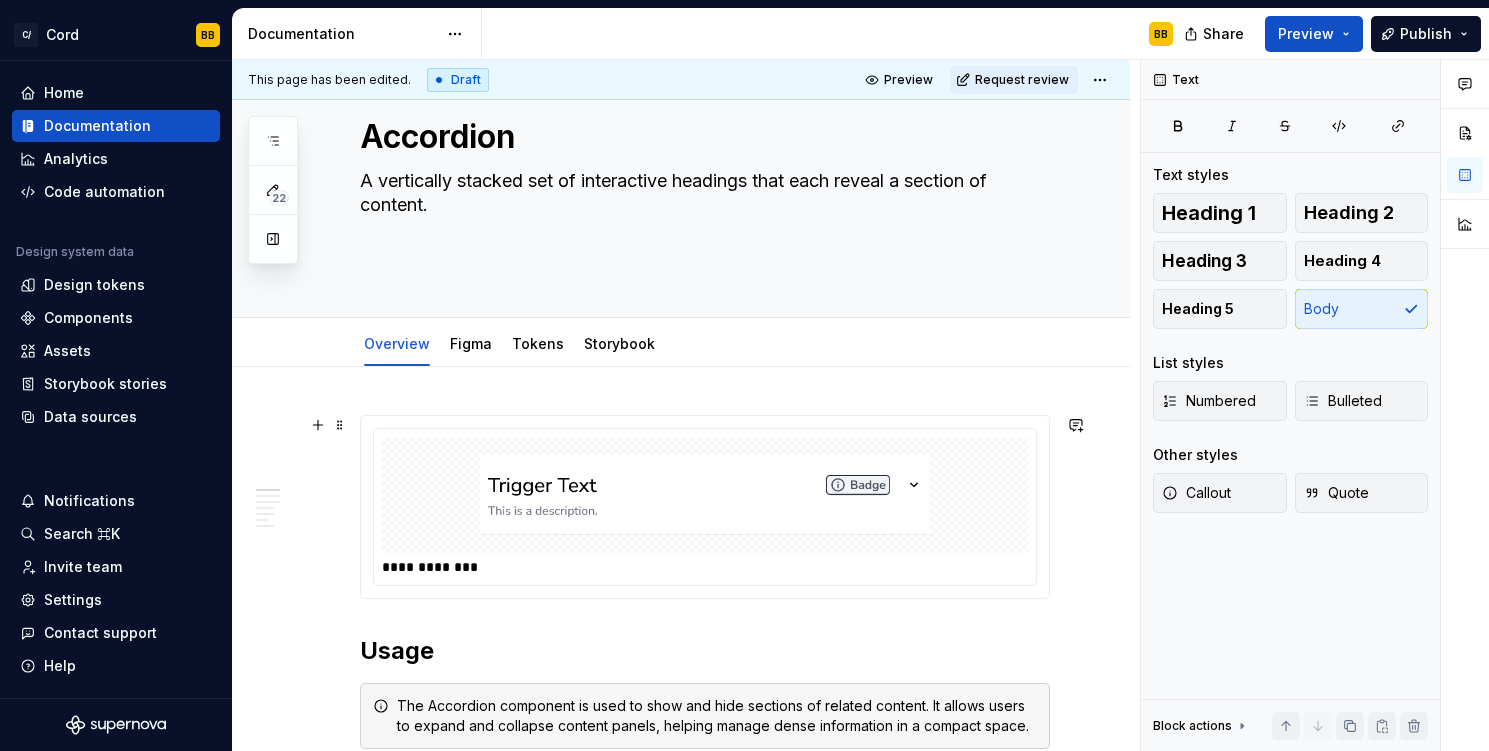 scroll, scrollTop: 0, scrollLeft: 0, axis: both 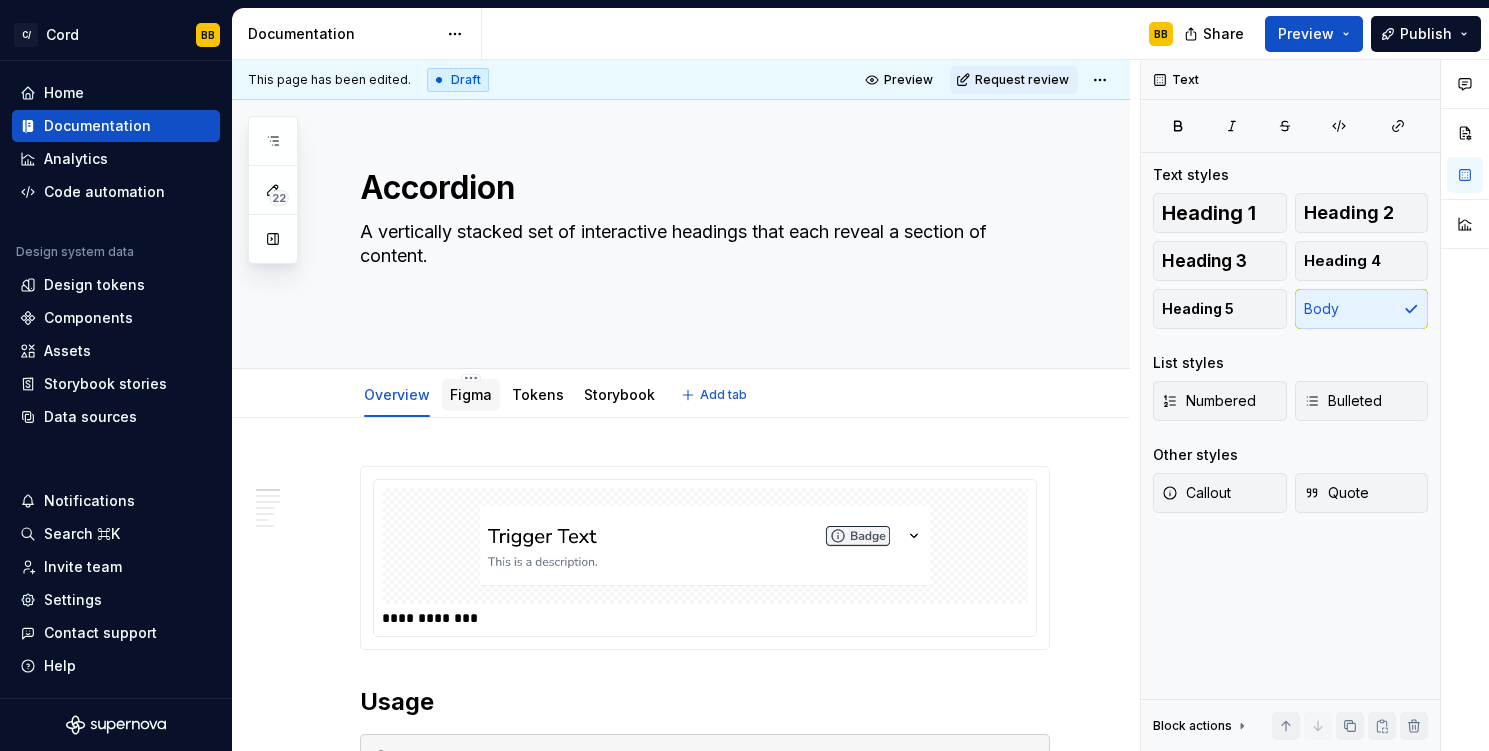 click on "Figma" at bounding box center [471, 394] 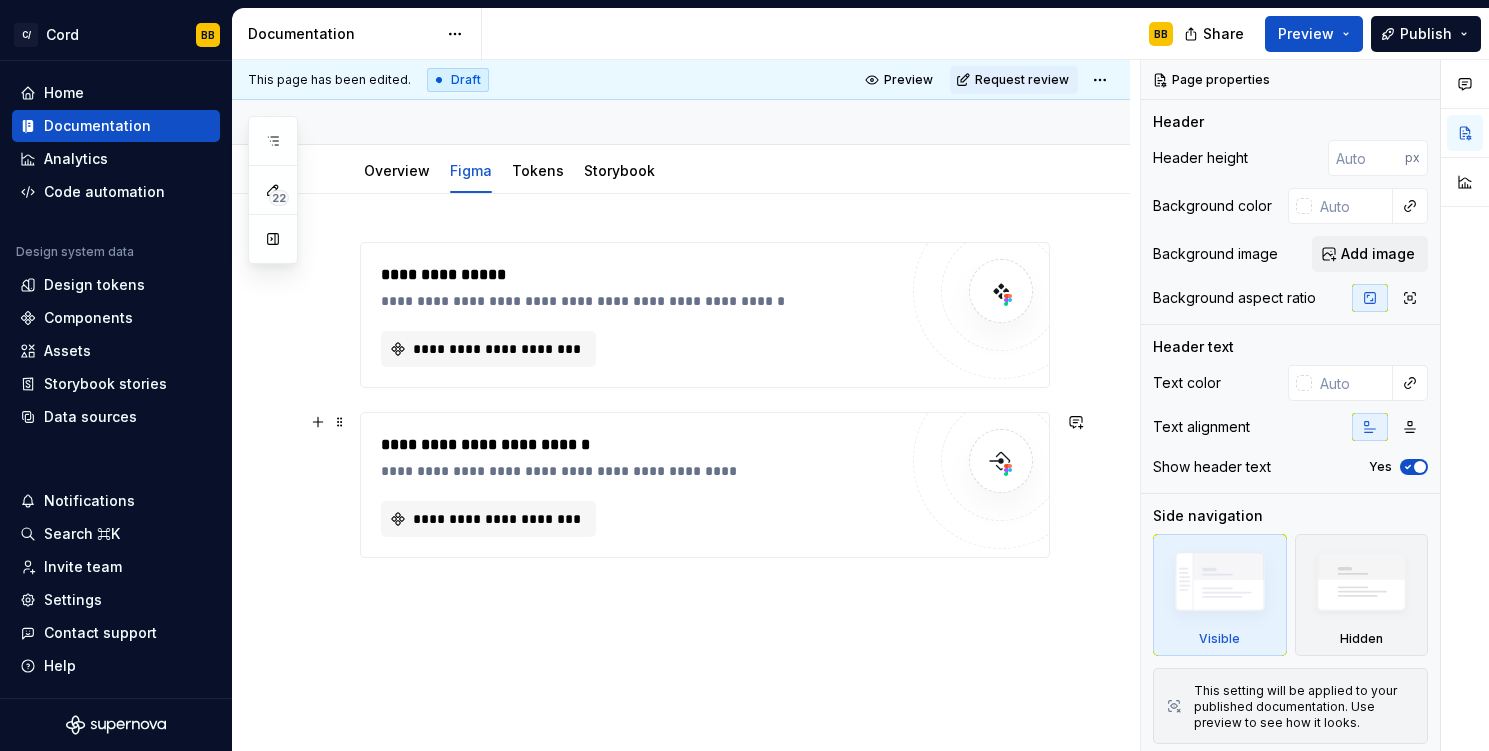 scroll, scrollTop: 231, scrollLeft: 0, axis: vertical 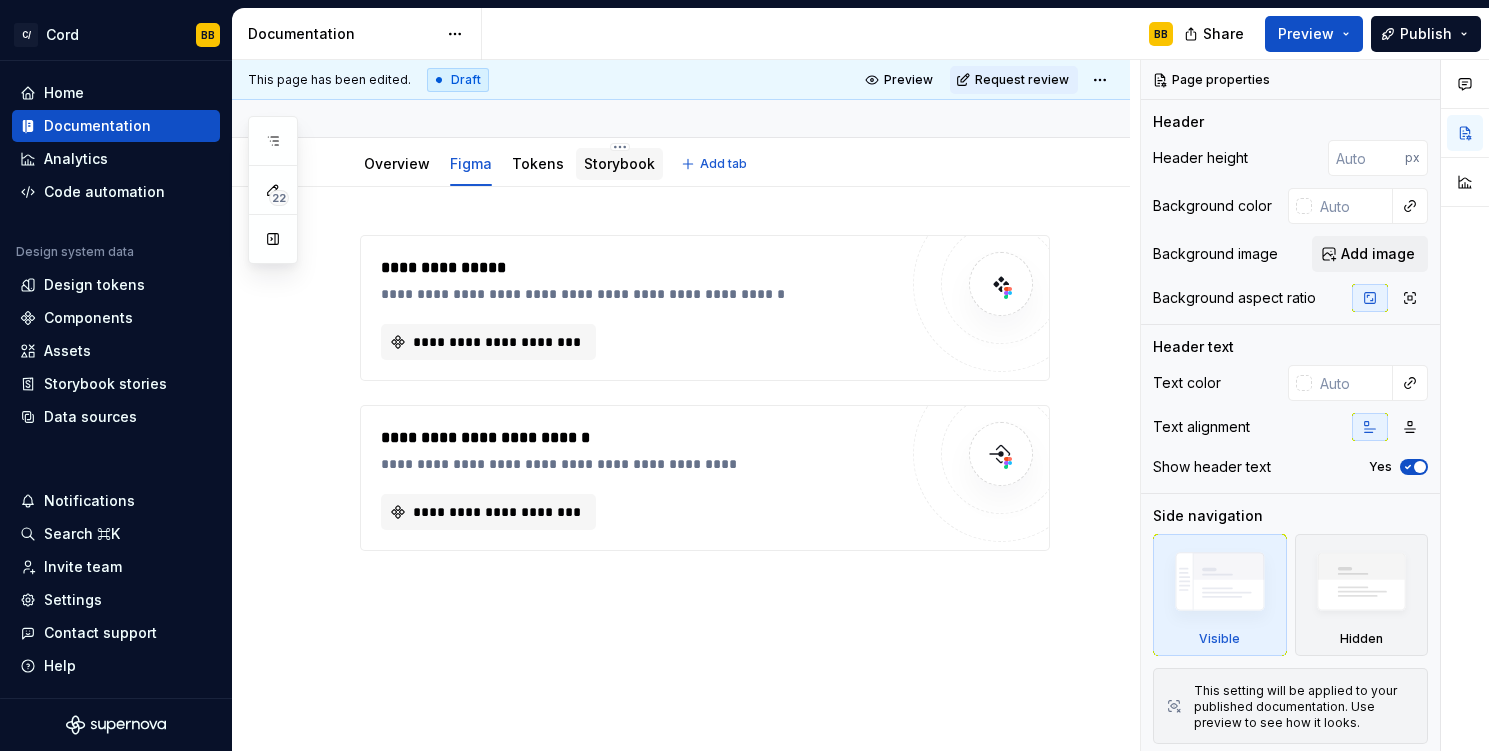 click on "Storybook" at bounding box center (619, 163) 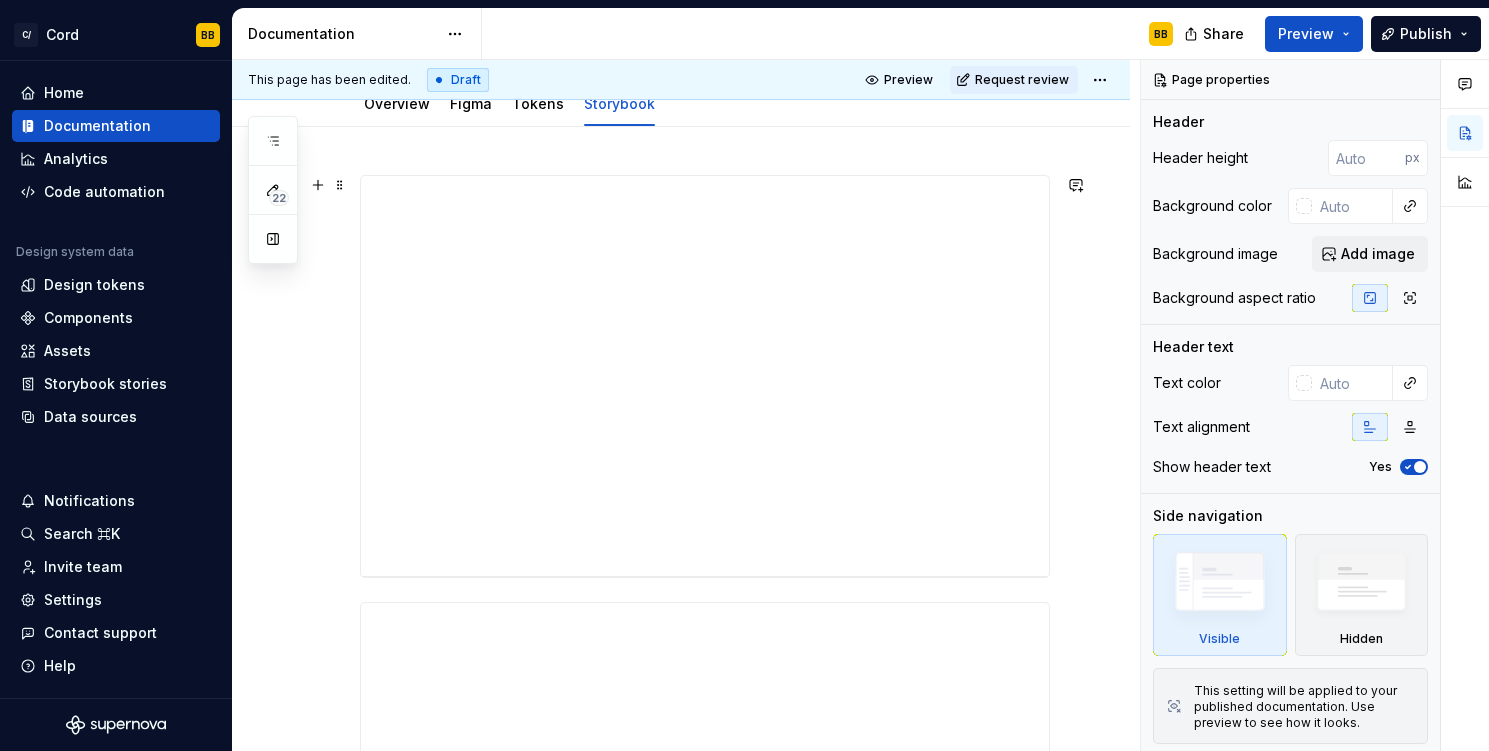 scroll, scrollTop: 302, scrollLeft: 0, axis: vertical 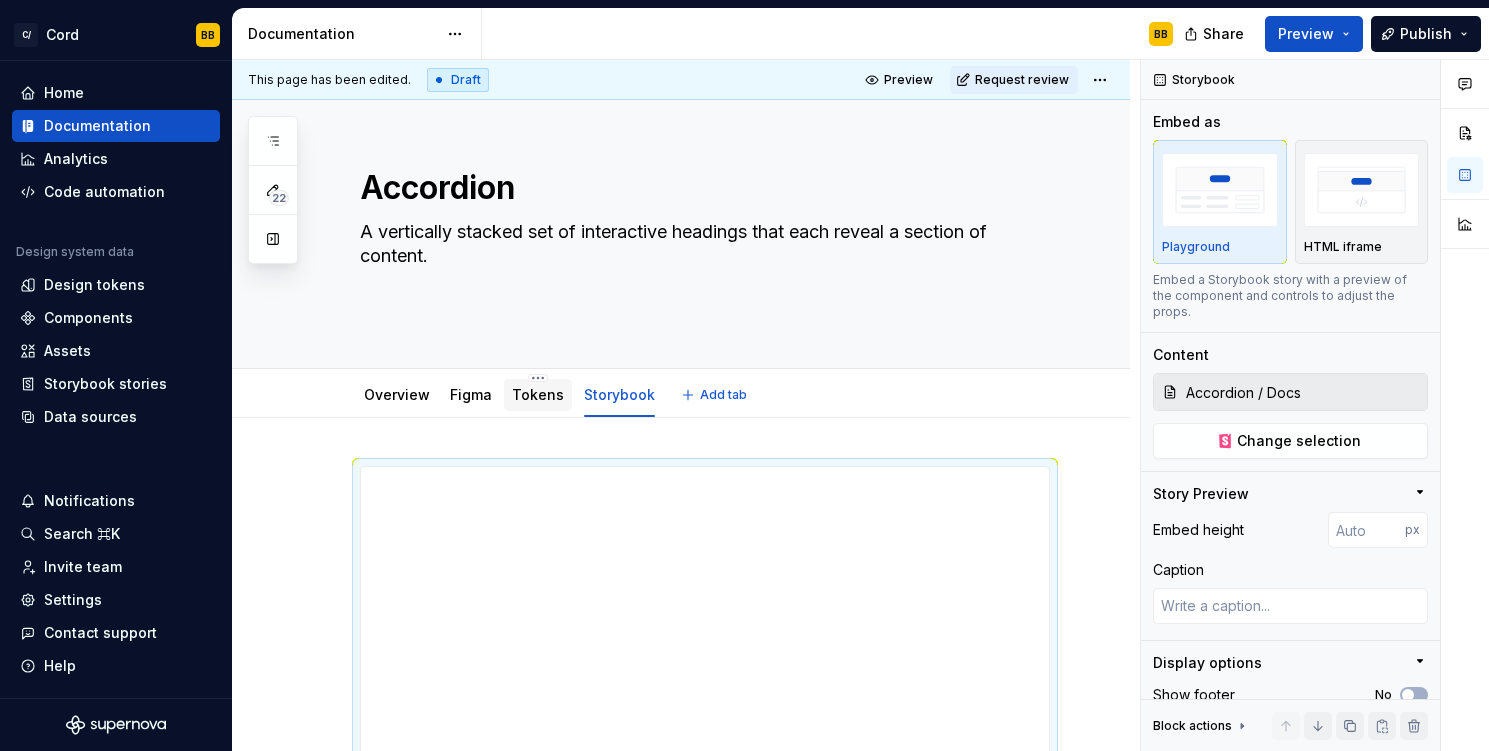 click on "Tokens" at bounding box center (538, 395) 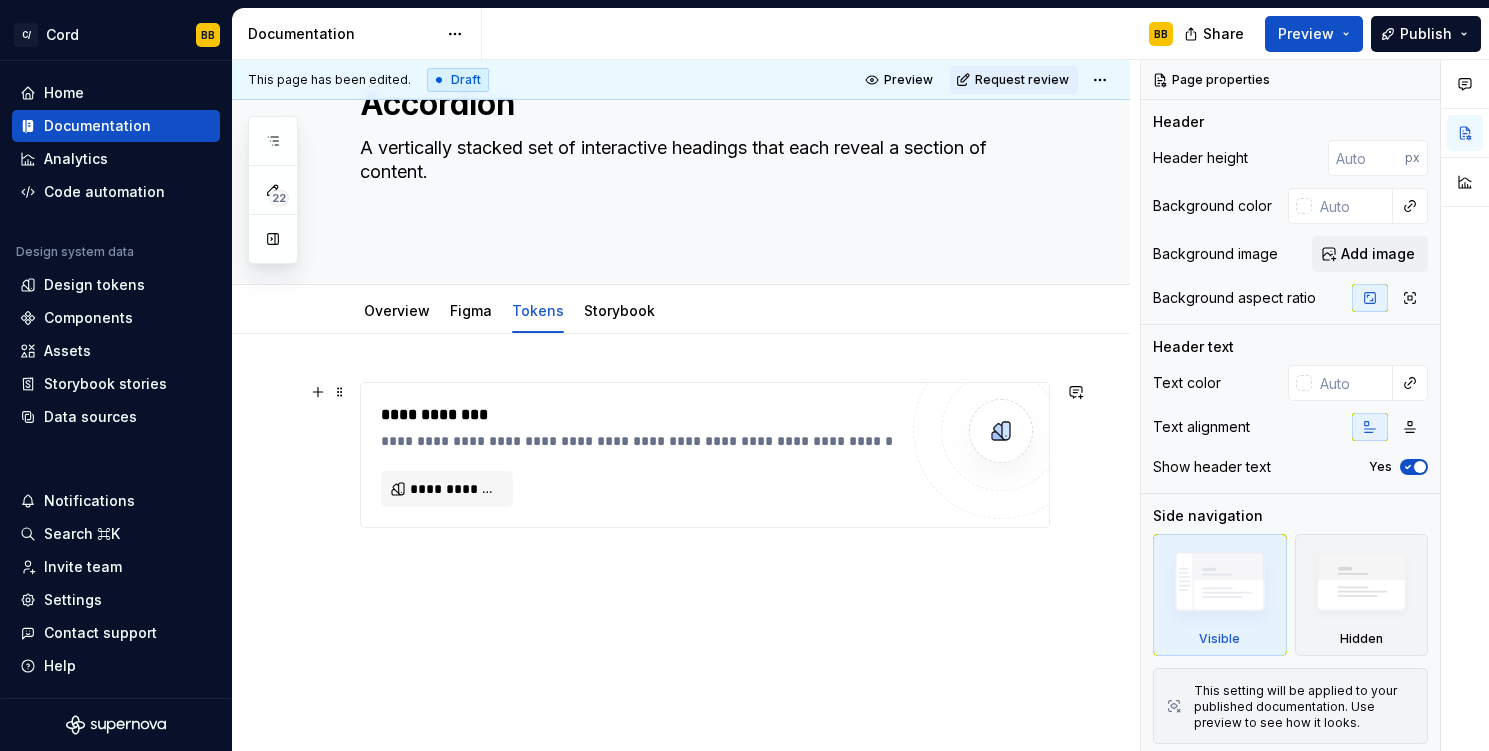 scroll, scrollTop: 105, scrollLeft: 0, axis: vertical 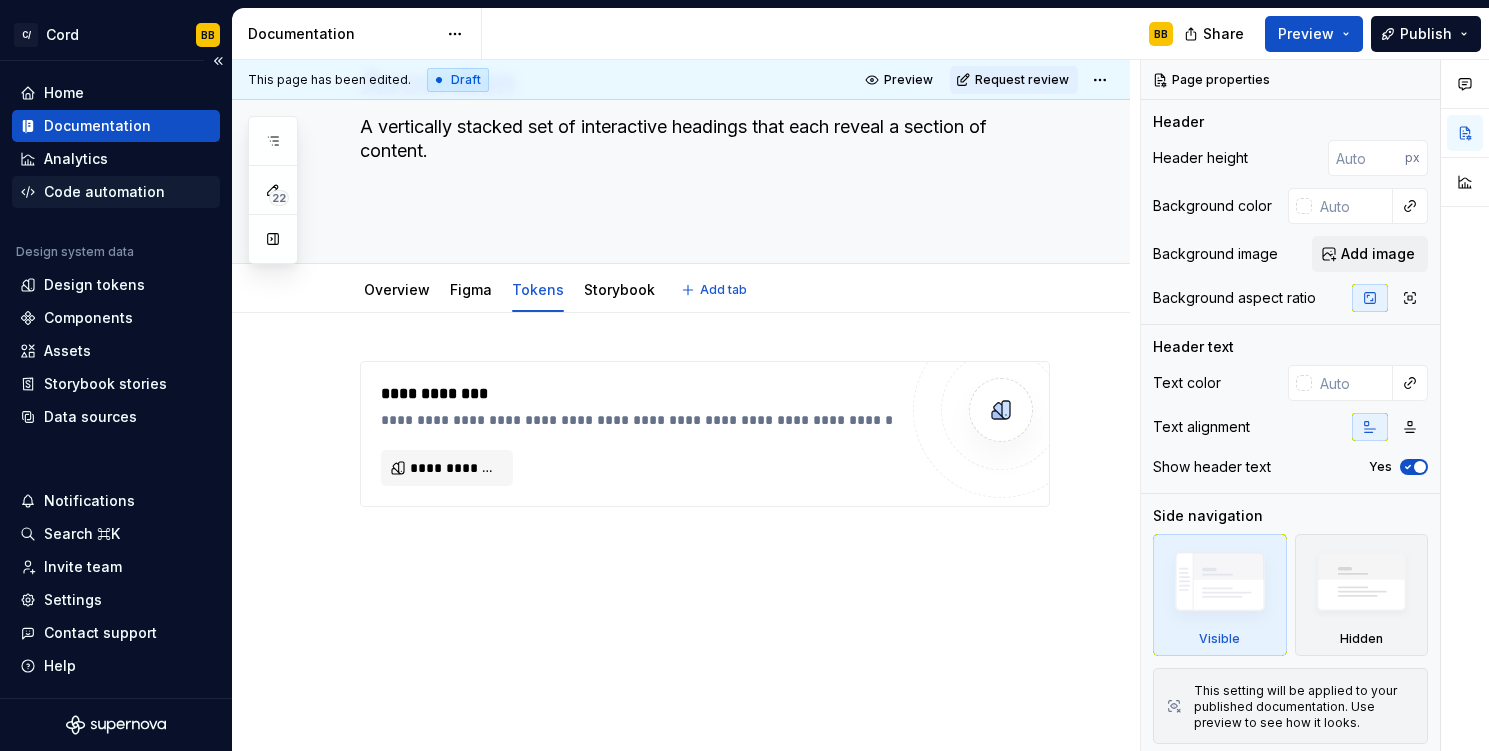 type on "*" 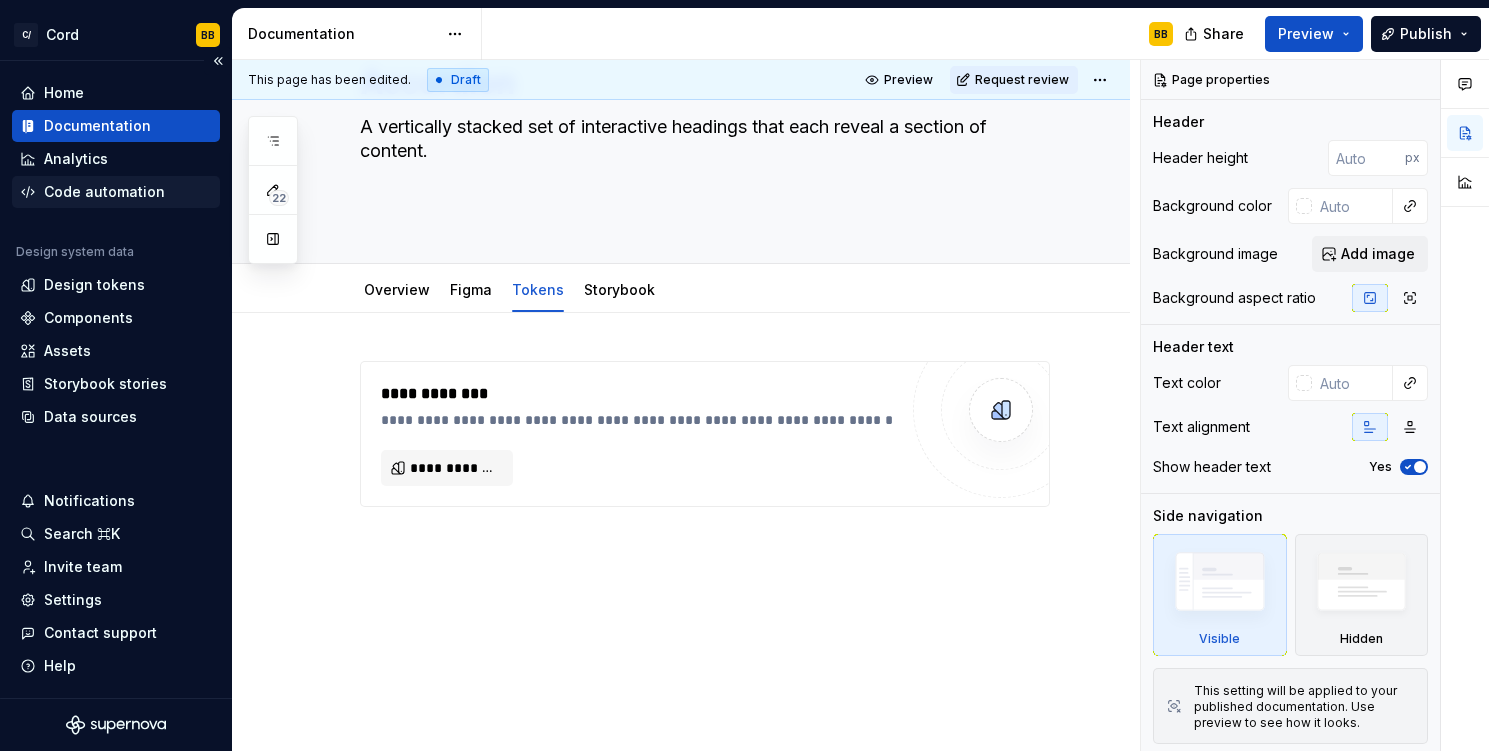 click on "Code automation" at bounding box center [104, 192] 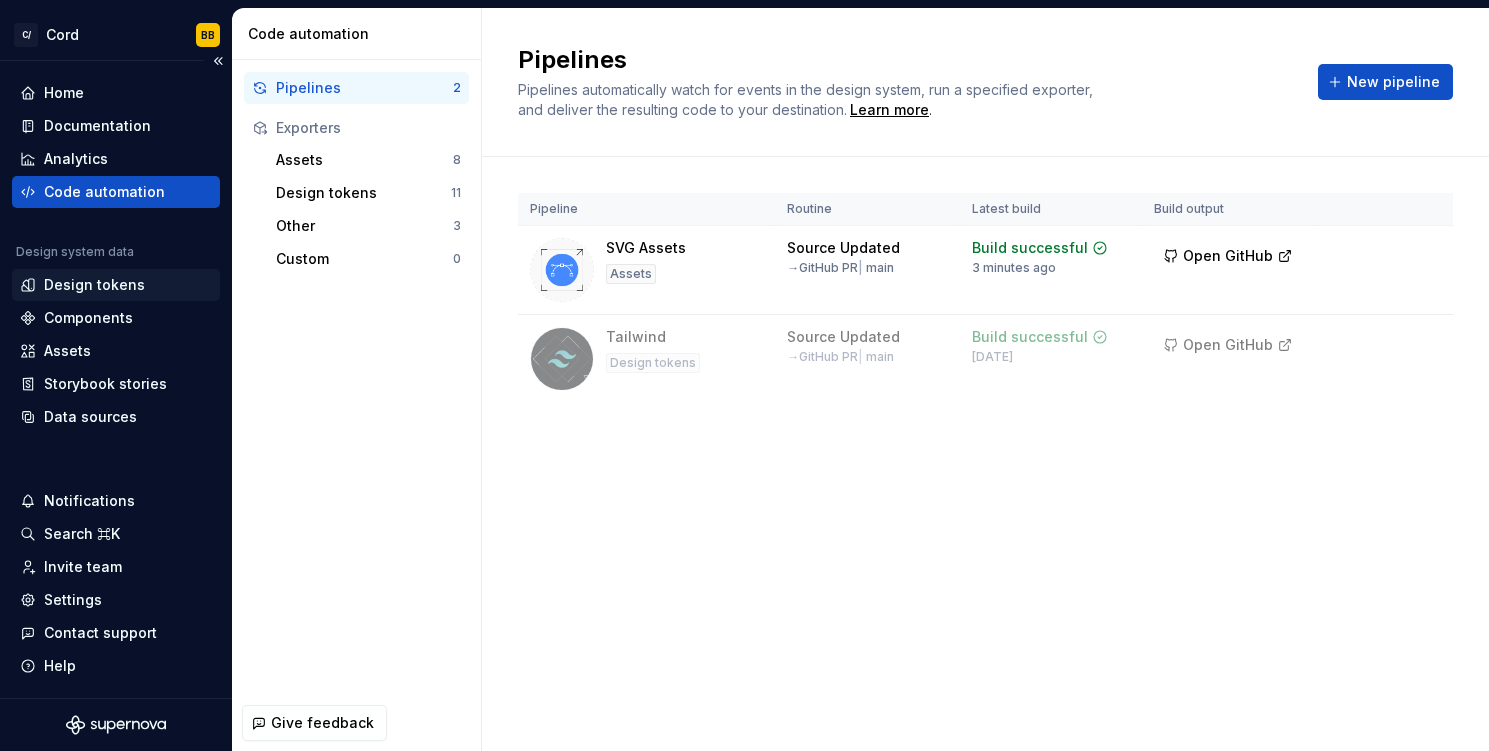 click on "Design tokens" at bounding box center [94, 285] 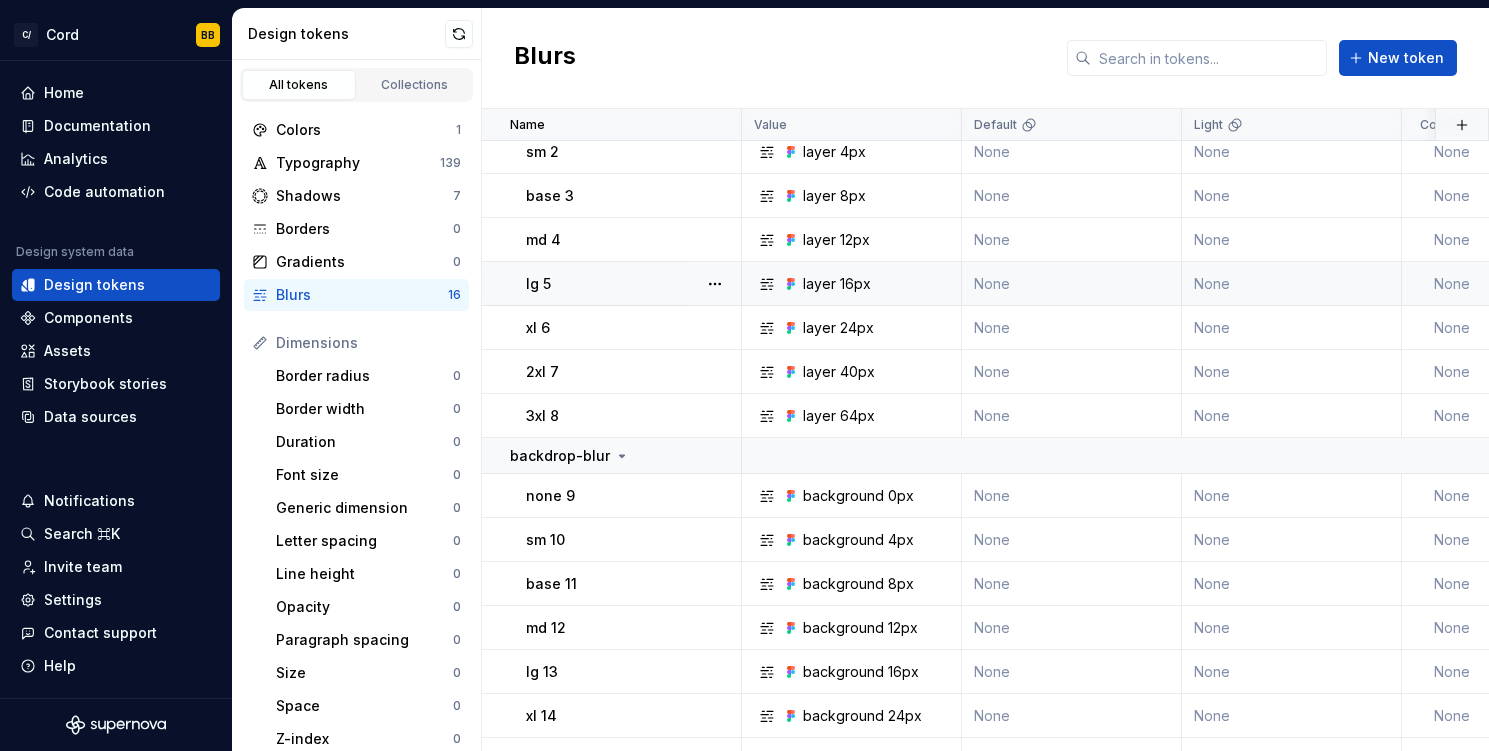scroll, scrollTop: 177, scrollLeft: 0, axis: vertical 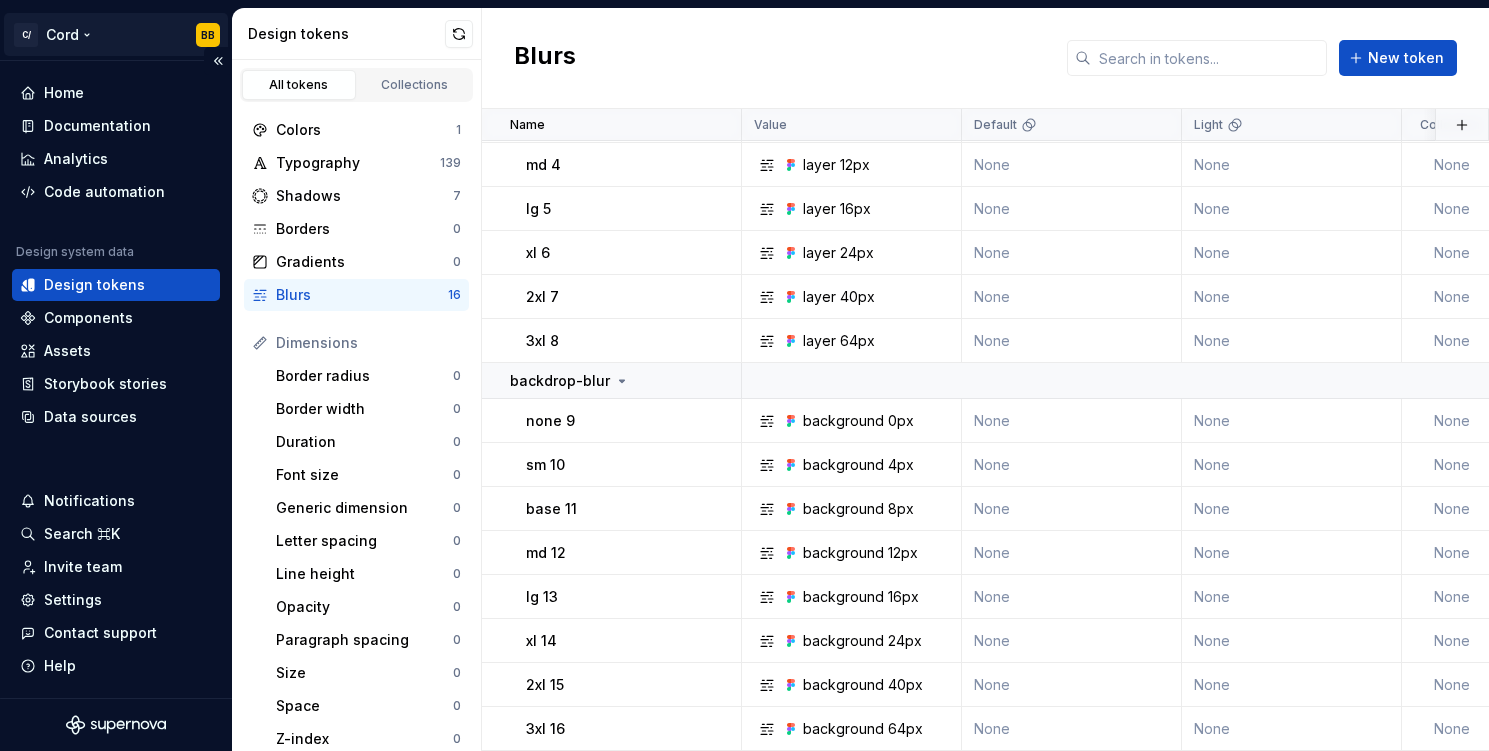 click on "C/ Cord BB Home Documentation Analytics Code automation Design system data Design tokens Components Assets Storybook stories Data sources Notifications Search ⌘K Invite team Settings Contact support Help Design tokens All tokens Collections Colors 1 Typography 139 Shadows 7 Borders 0 Gradients 0 Blurs 16 Dimensions Border radius 0 Border width 0 Duration 0 Font size 0 Generic dimension 0 Letter spacing 0 Line height 0 Opacity 0 Paragraph spacing 0 Size 0 Space 0 Z-index 0 Options Text decoration 0 Text case 0 Visibility 0 Strings Font family 0 Font weight/style 0 Generic string 0 Product copy 0 Blurs New token Name Value Default Light Collection Dark Token set Description Last updated blur none layer 0px None None None None None [DATE] sm 2 layer 4px None None None None None [DATE] base 3 layer 8px None None None None None [DATE] md 4 layer 12px None None None None None [DATE] lg 5 layer 16px None None None None None [DATE] xl 6 layer 24px None None None None None [DATE] 2xl 7 layer" at bounding box center (744, 375) 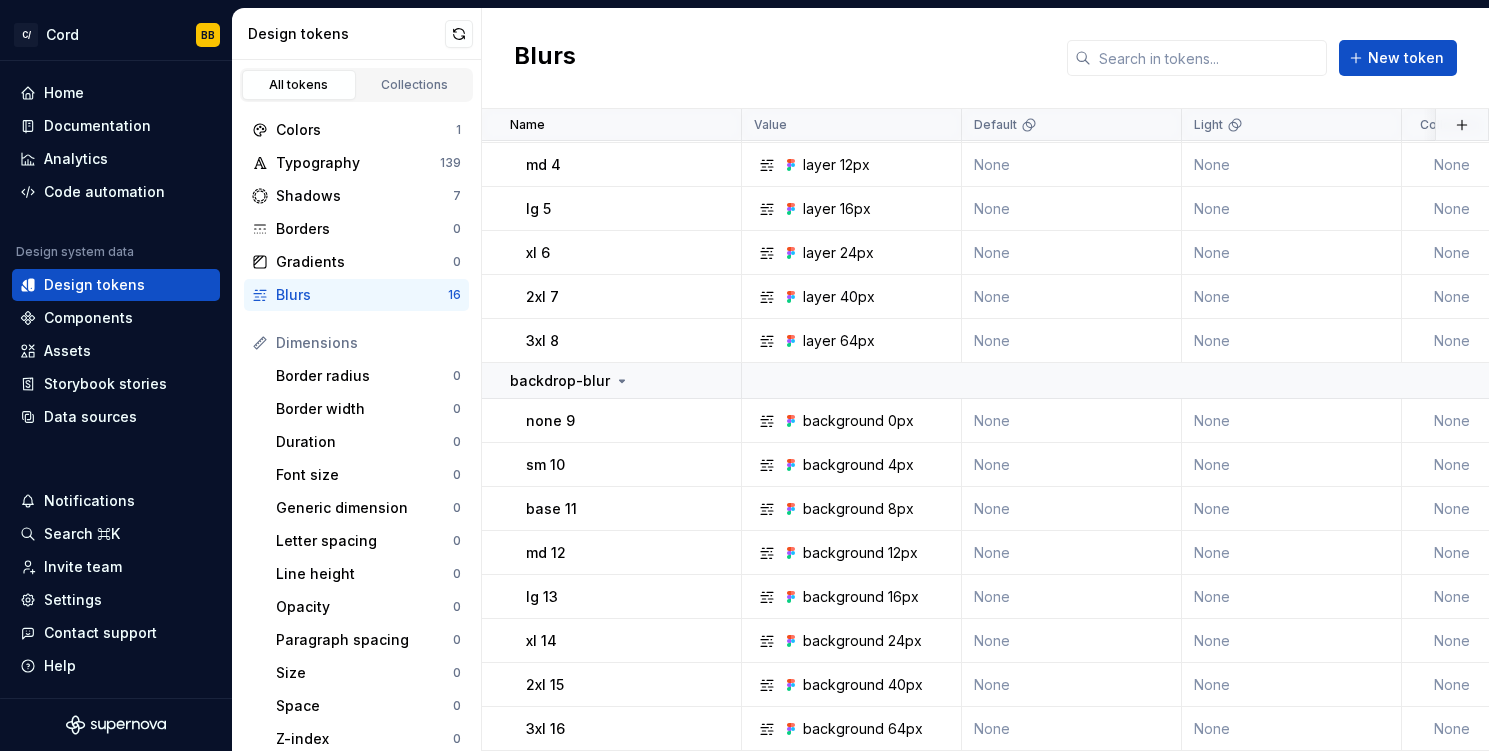 click on "C/ Cord BB Home Documentation Analytics Code automation Design system data Design tokens Components Assets Storybook stories Data sources Notifications Search ⌘K Invite team Settings Contact support Help Design tokens All tokens Collections Colors 1 Typography 139 Shadows 7 Borders 0 Gradients 0 Blurs 16 Dimensions Border radius 0 Border width 0 Duration 0 Font size 0 Generic dimension 0 Letter spacing 0 Line height 0 Opacity 0 Paragraph spacing 0 Size 0 Space 0 Z-index 0 Options Text decoration 0 Text case 0 Visibility 0 Strings Font family 0 Font weight/style 0 Generic string 0 Product copy 0 Blurs New token Name Value Default Light Collection Dark Token set Description Last updated blur none layer 0px None None None None None [DATE] sm 2 layer 4px None None None None None [DATE] base 3 layer 8px None None None None None [DATE] md 4 layer 12px None None None None None [DATE] lg 5 layer 16px None None None None None [DATE] xl 6 layer 24px None None None None None [DATE] 2xl 7 layer" at bounding box center (744, 375) 